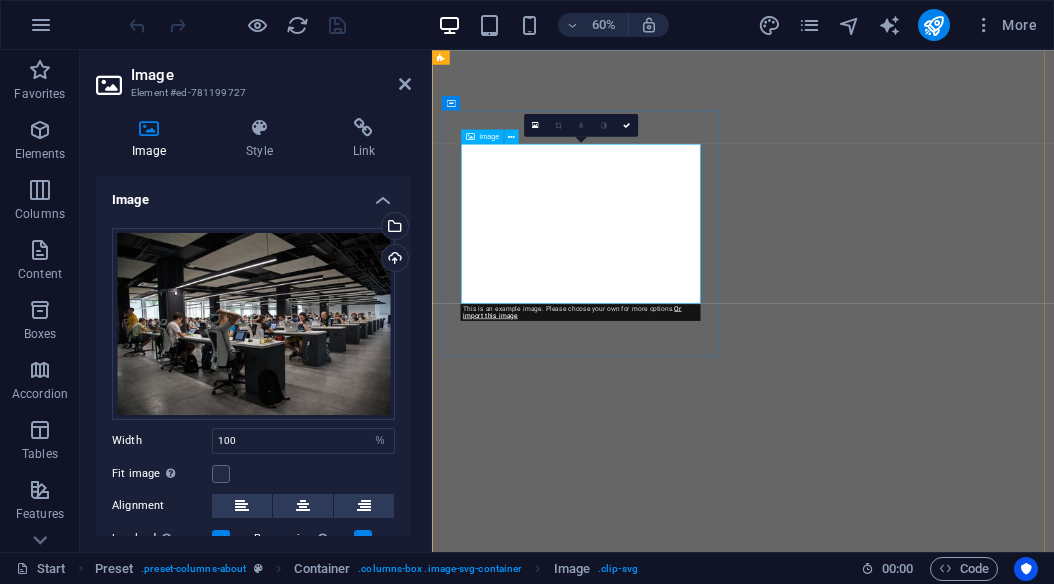 select on "%" 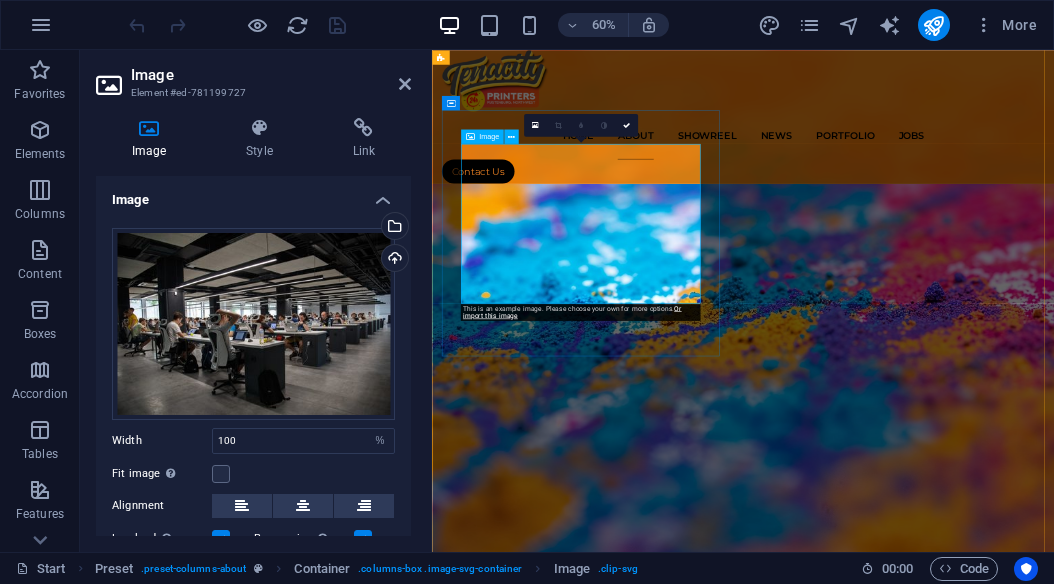 scroll, scrollTop: 0, scrollLeft: 0, axis: both 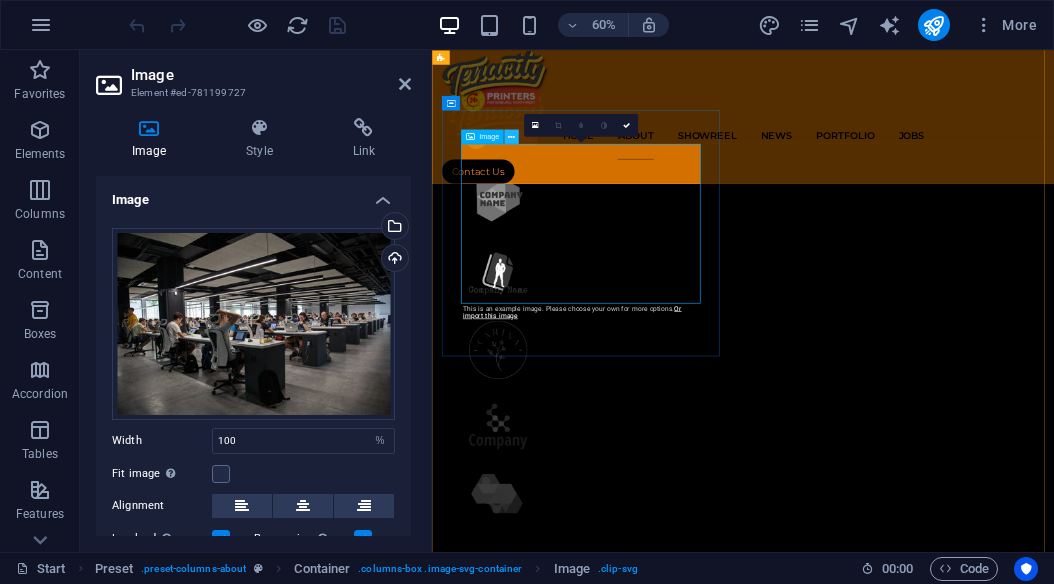 click at bounding box center (511, 136) 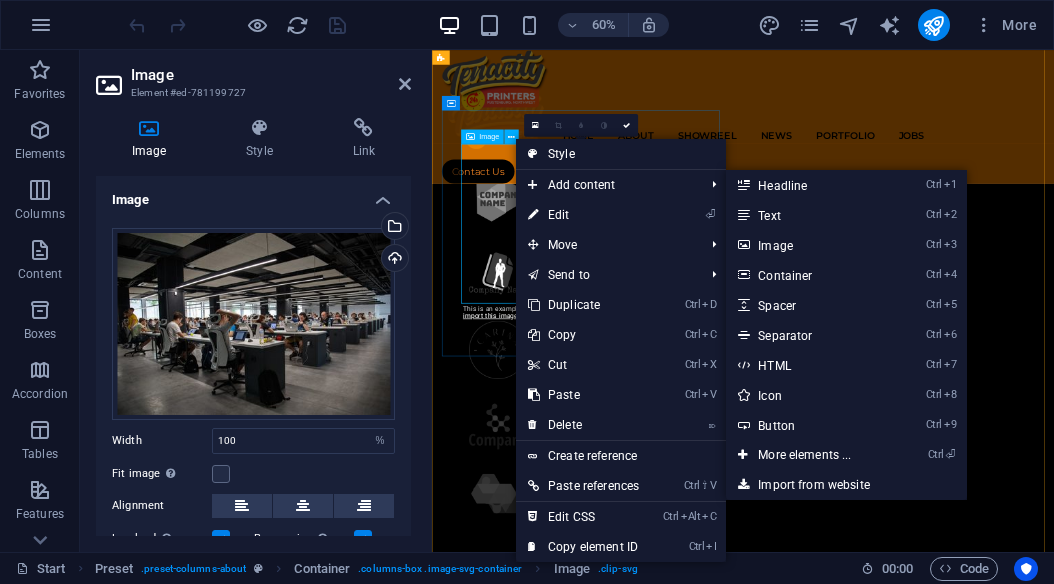 click at bounding box center (950, 2900) 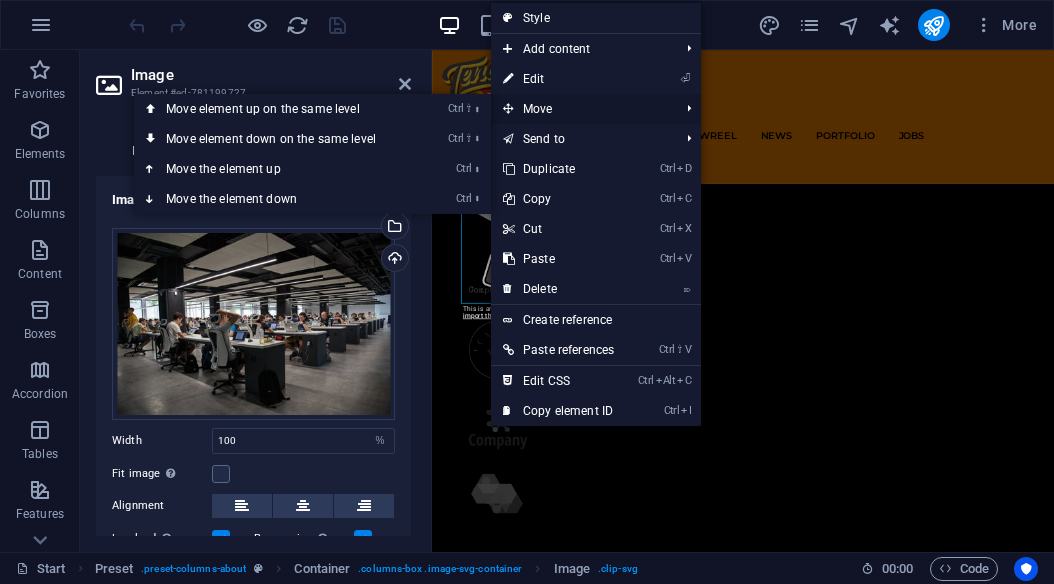 click on "Move" at bounding box center [581, 109] 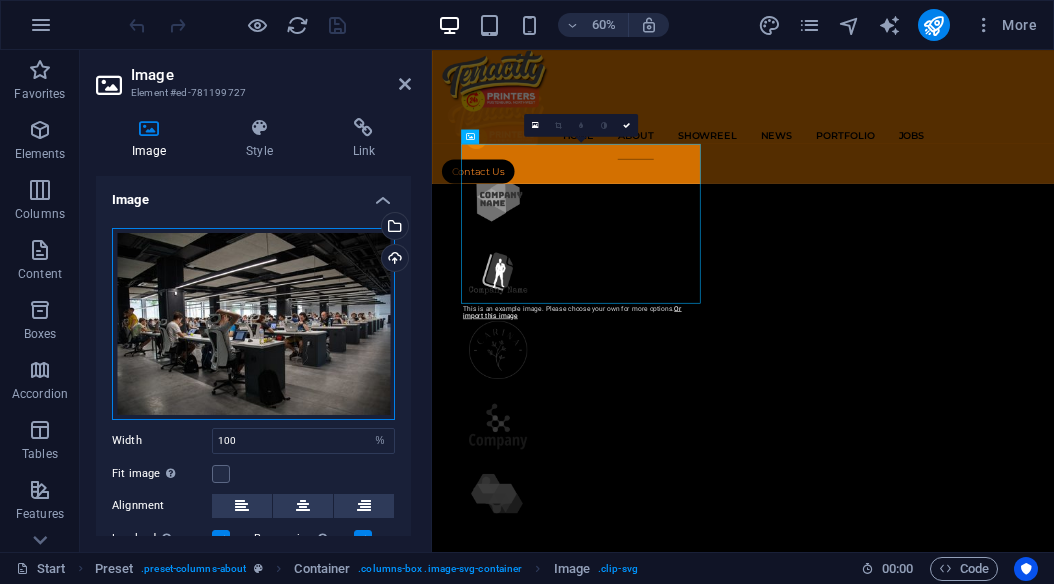 click on "Drag files here, click to choose files or select files from Files or our free stock photos & videos" at bounding box center (253, 324) 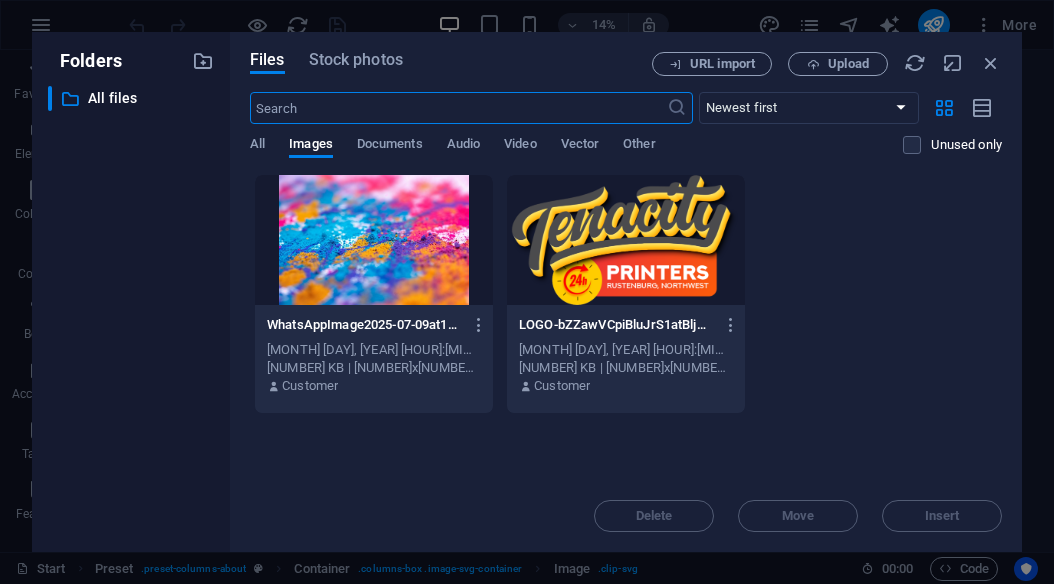 scroll, scrollTop: 2926, scrollLeft: 0, axis: vertical 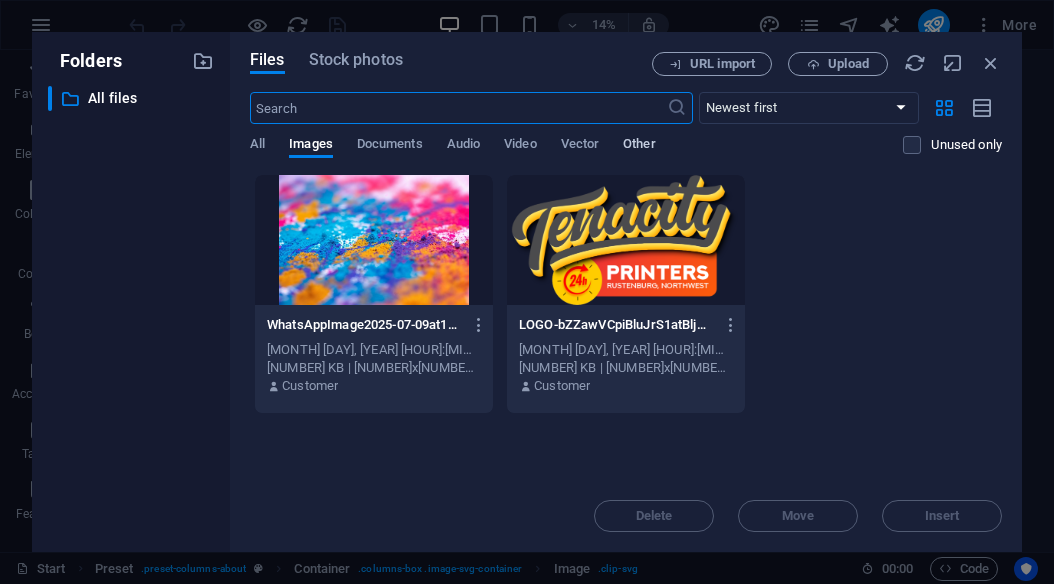 click on "Other" at bounding box center [639, 146] 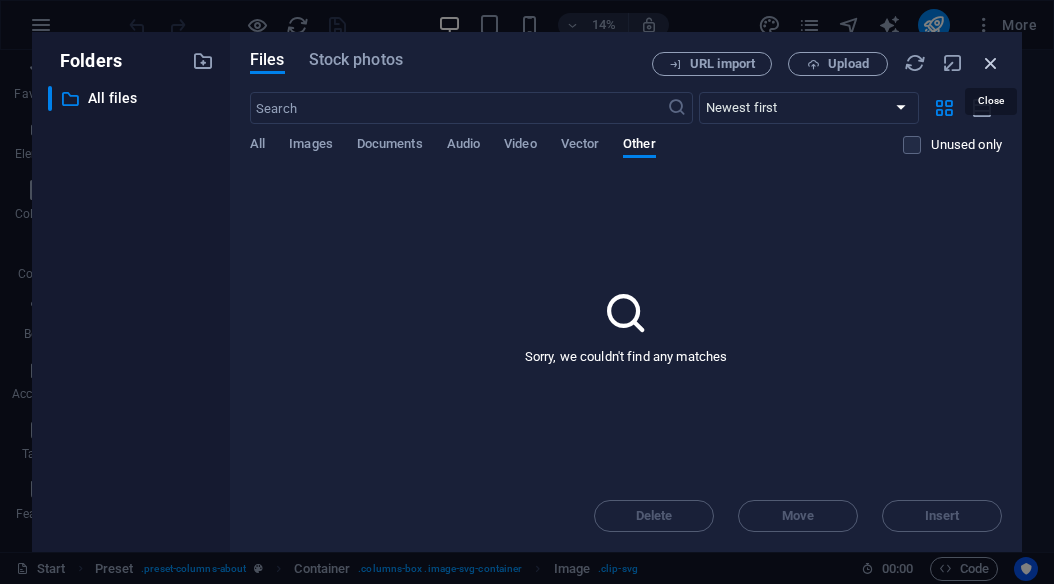 drag, startPoint x: 997, startPoint y: 64, endPoint x: 942, endPoint y: 22, distance: 69.2026 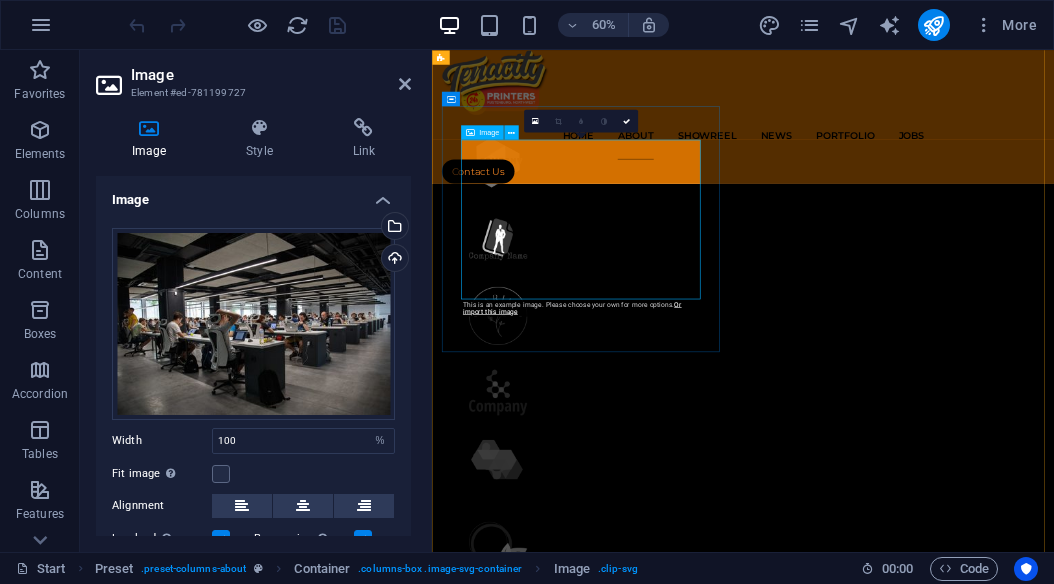 scroll, scrollTop: 1694, scrollLeft: 0, axis: vertical 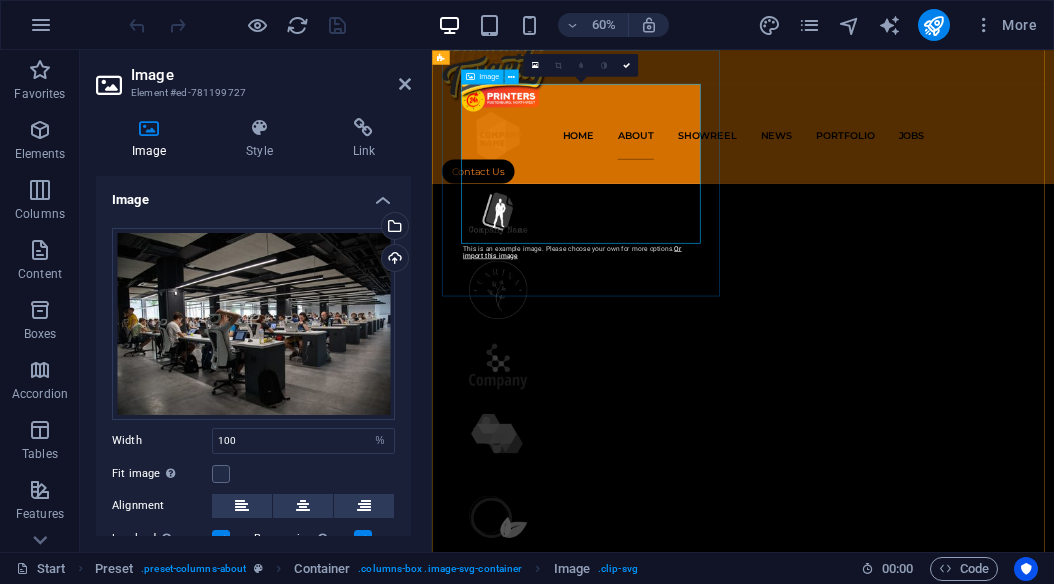 click at bounding box center (950, 2800) 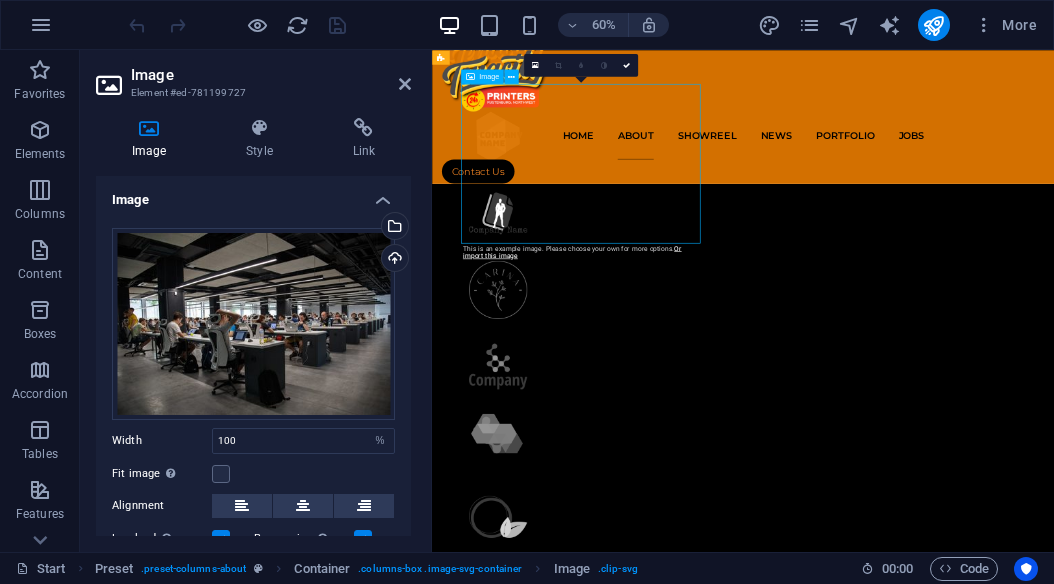drag, startPoint x: 732, startPoint y: 228, endPoint x: 725, endPoint y: 239, distance: 13.038404 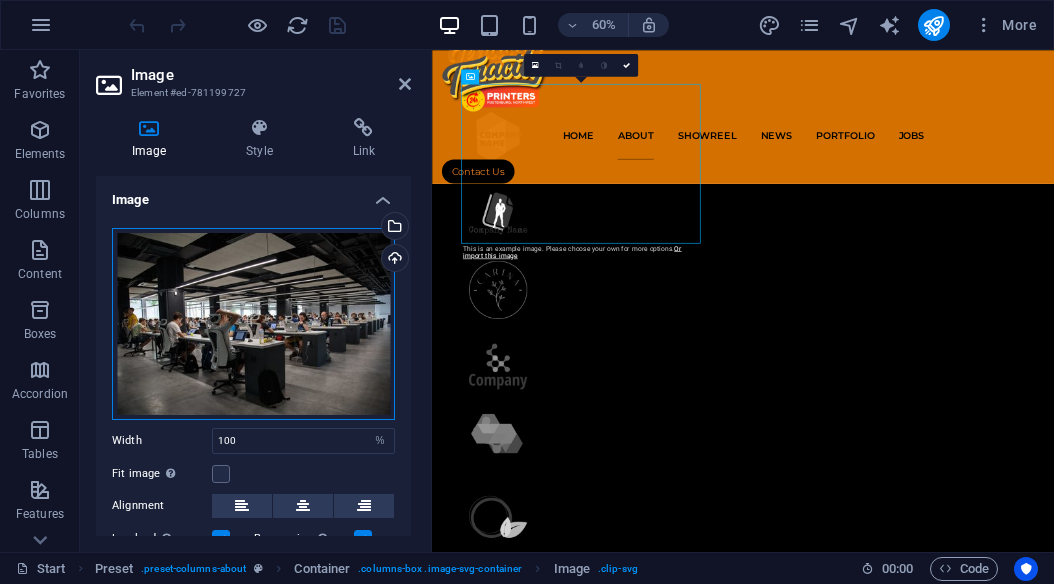 click on "Drag files here, click to choose files or select files from Files or our free stock photos & videos" at bounding box center [253, 324] 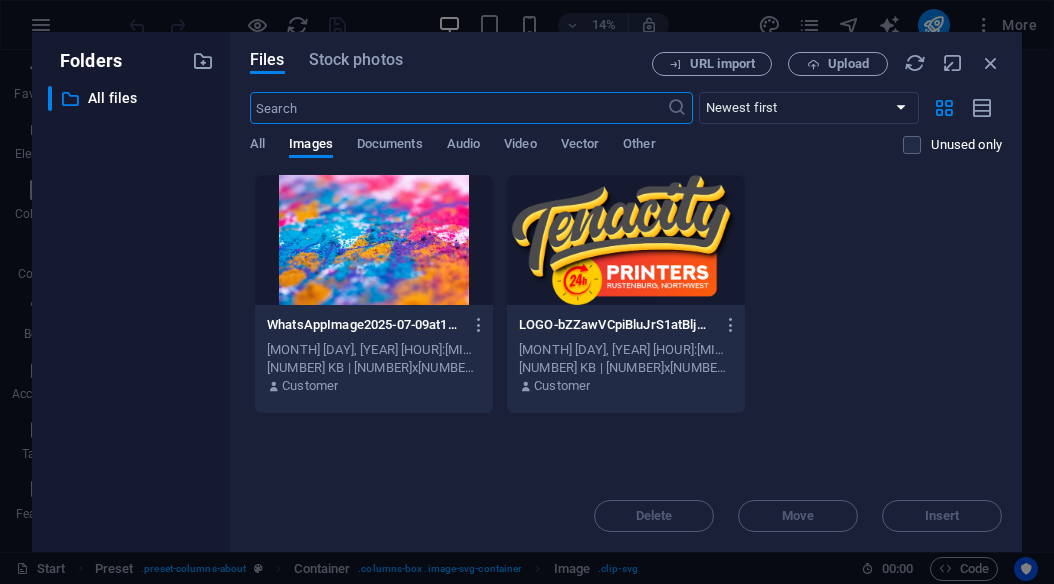 scroll, scrollTop: 2926, scrollLeft: 0, axis: vertical 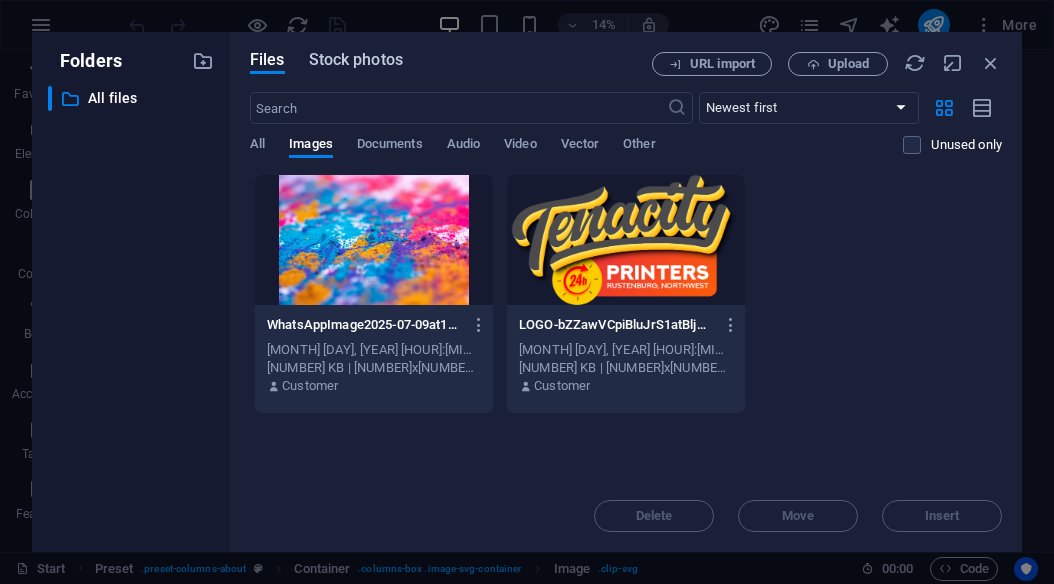 click on "Stock photos" at bounding box center (356, 60) 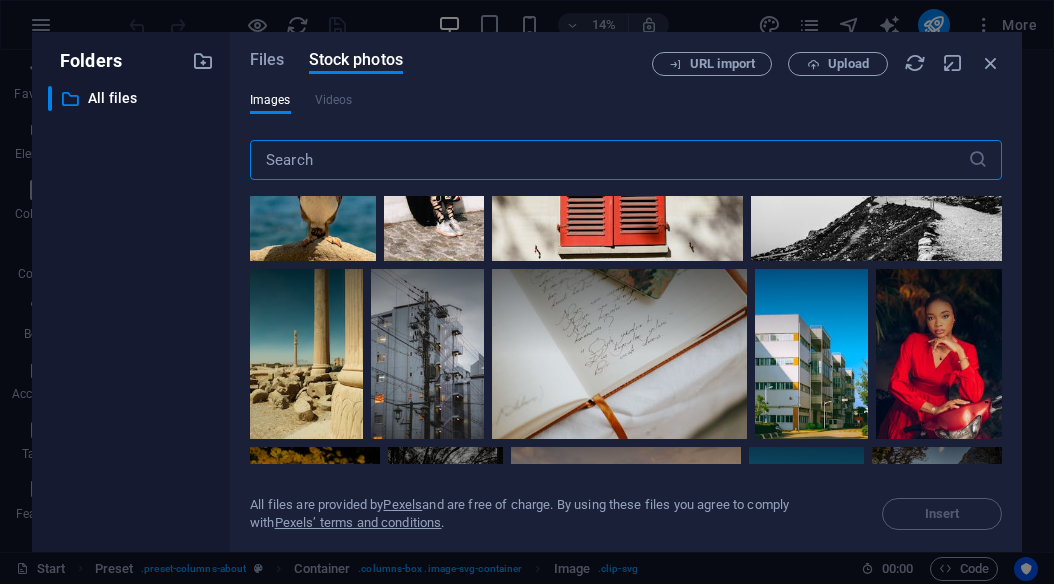 scroll, scrollTop: 700, scrollLeft: 0, axis: vertical 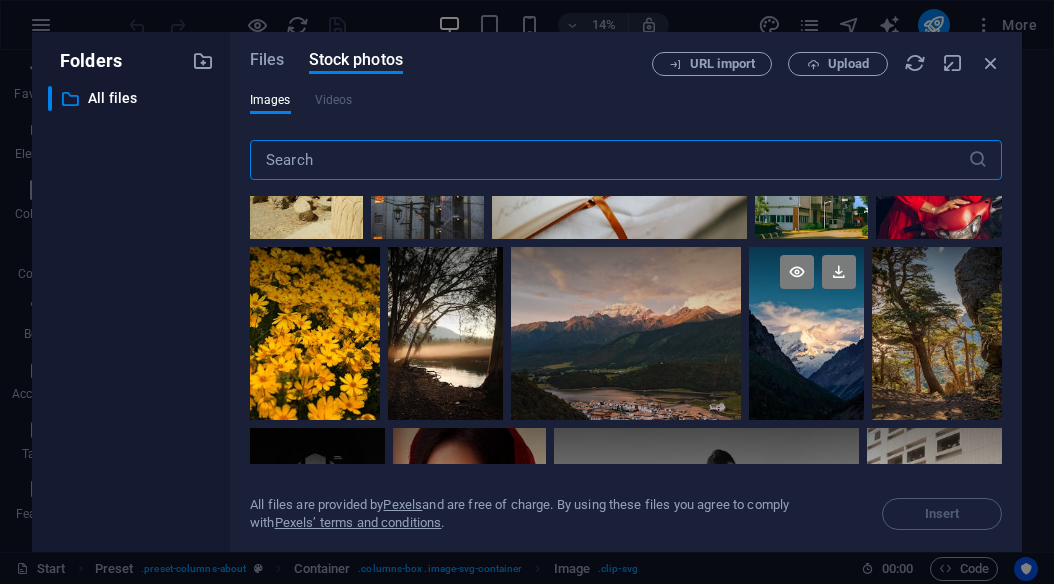 click at bounding box center [806, 290] 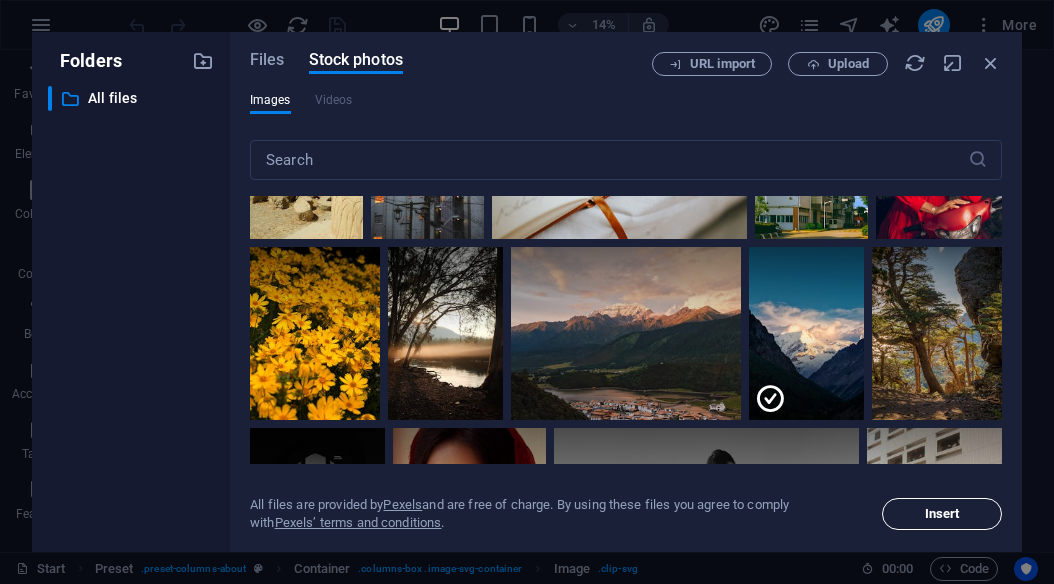click on "Insert" at bounding box center (942, 514) 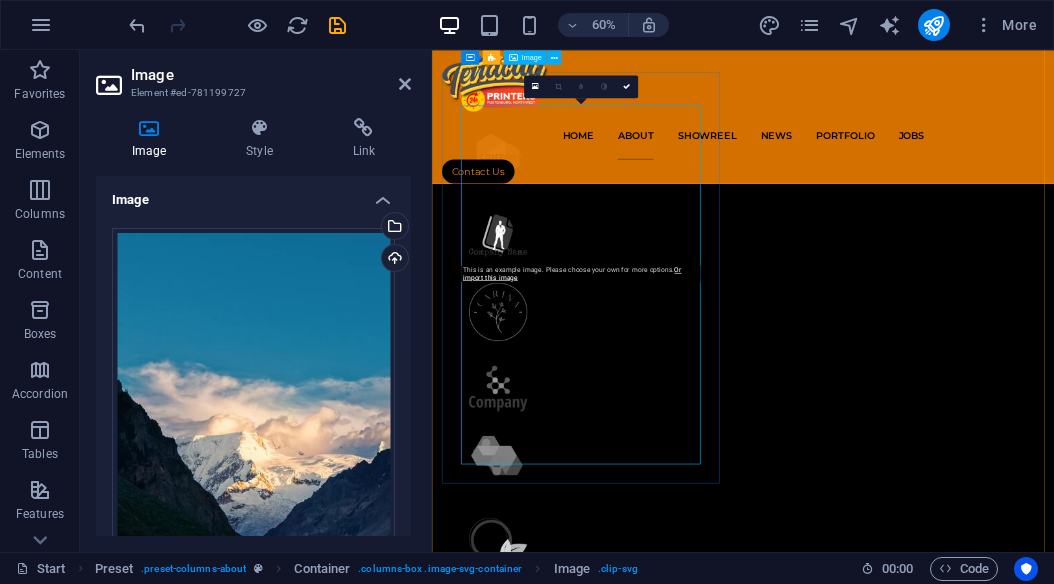 scroll, scrollTop: 1594, scrollLeft: 0, axis: vertical 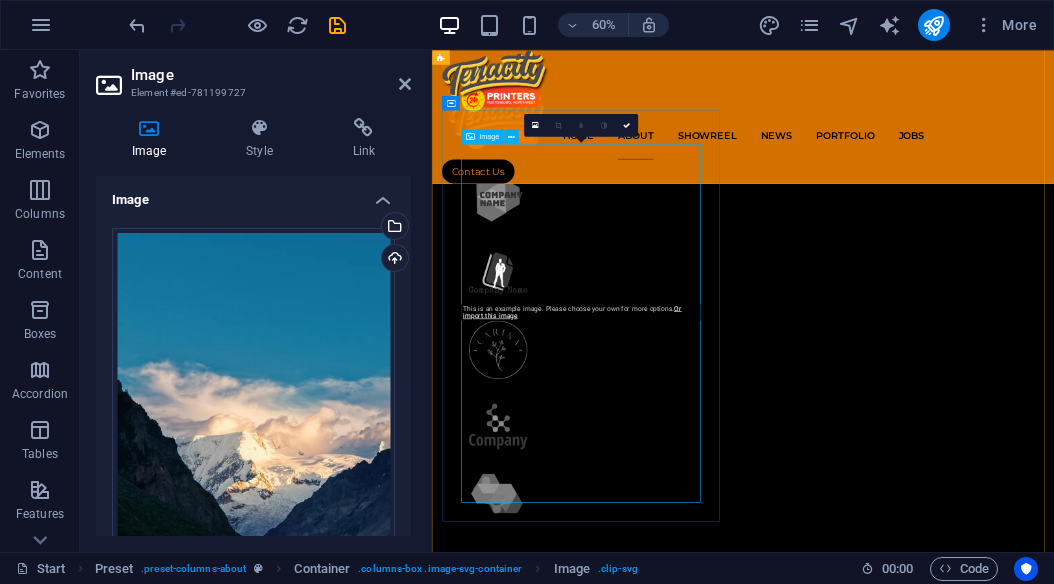 click at bounding box center [950, 3293] 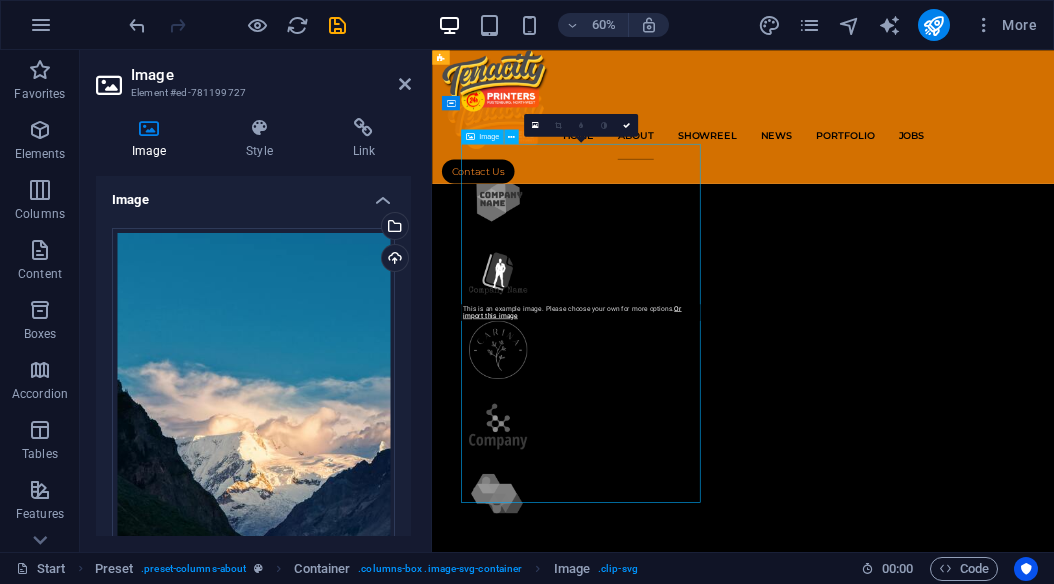 drag, startPoint x: 667, startPoint y: 332, endPoint x: 675, endPoint y: 382, distance: 50.635956 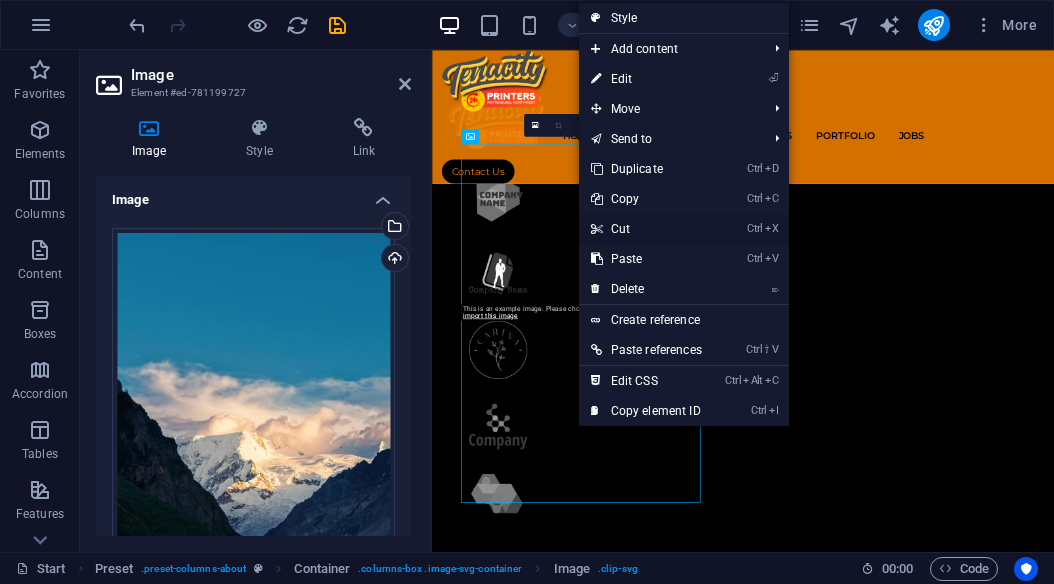 click on "Ctrl X  Cut" at bounding box center [646, 229] 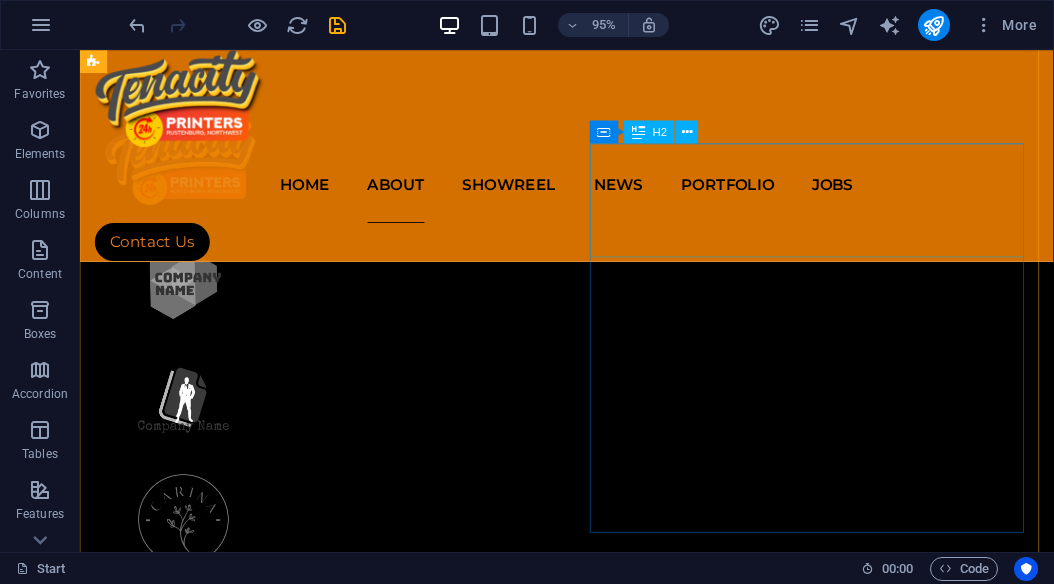 scroll, scrollTop: 1590, scrollLeft: 0, axis: vertical 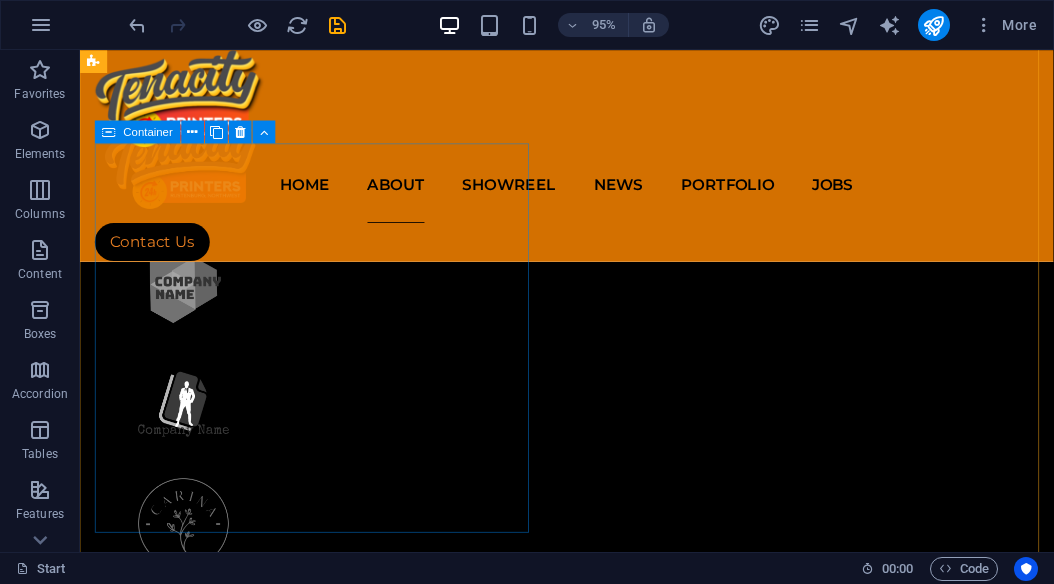 click on ".cls-1{fill:#1a171b;stroke:#fff;stroke-miterlimit:10;} Element 2" at bounding box center [592, 2556] 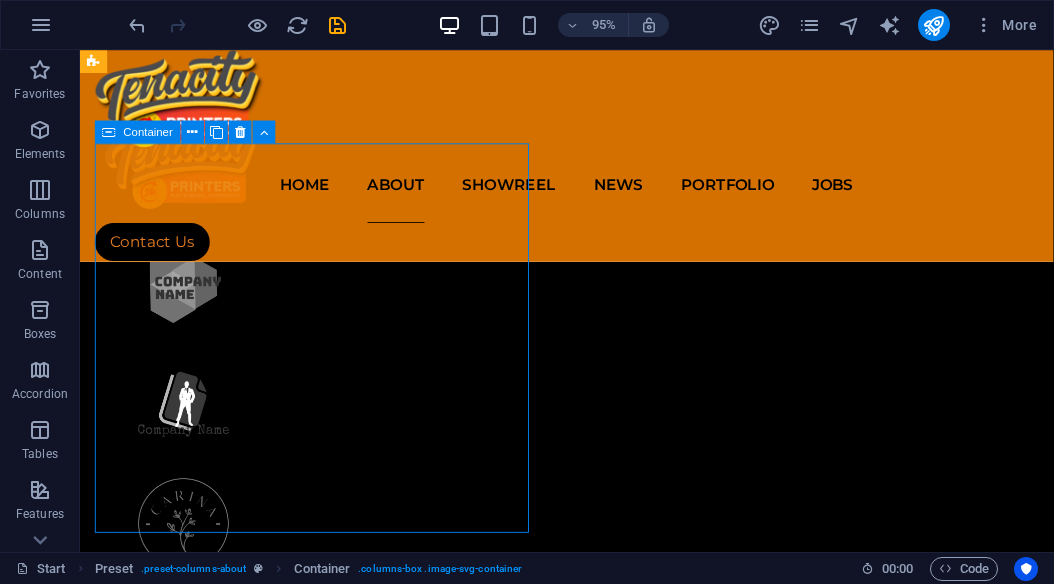 click on ".cls-1{fill:#1a171b;stroke:#fff;stroke-miterlimit:10;} Element 2" at bounding box center [592, 2556] 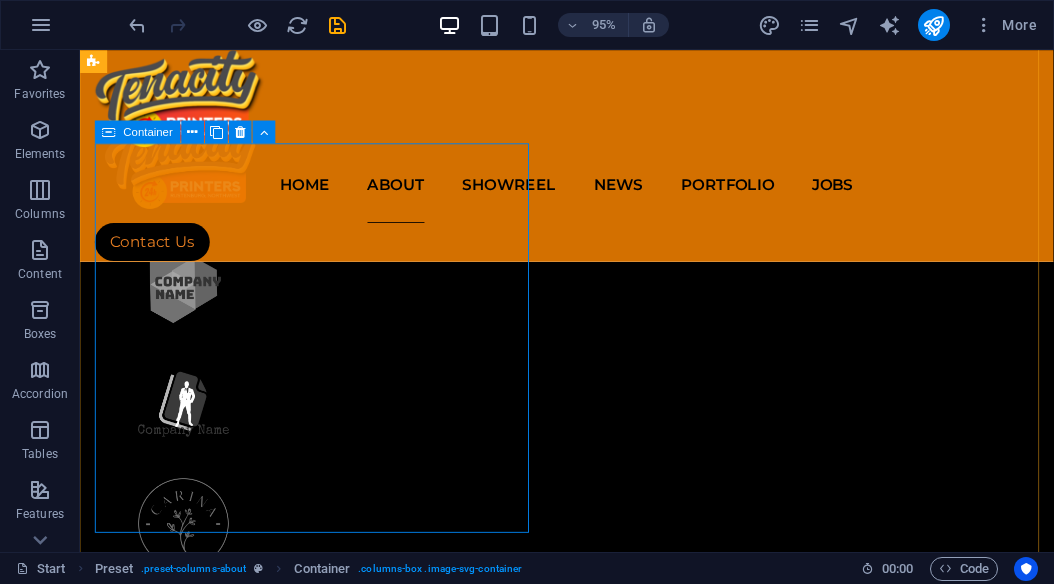 click on ".cls-1{fill:#1a171b;stroke:#fff;stroke-miterlimit:10;} Element 2" at bounding box center [592, 2556] 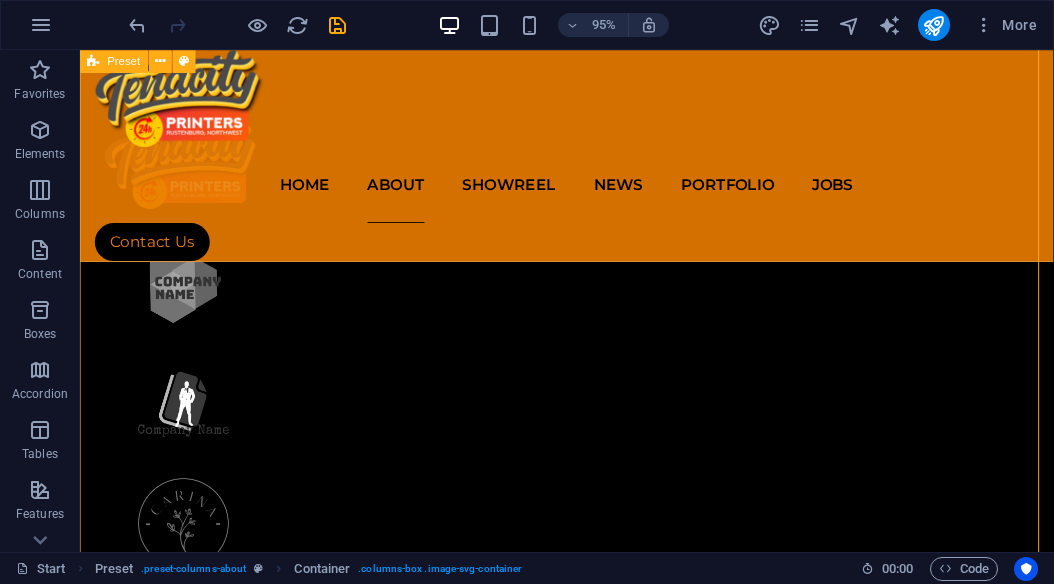 drag, startPoint x: 563, startPoint y: 313, endPoint x: 597, endPoint y: 319, distance: 34.525352 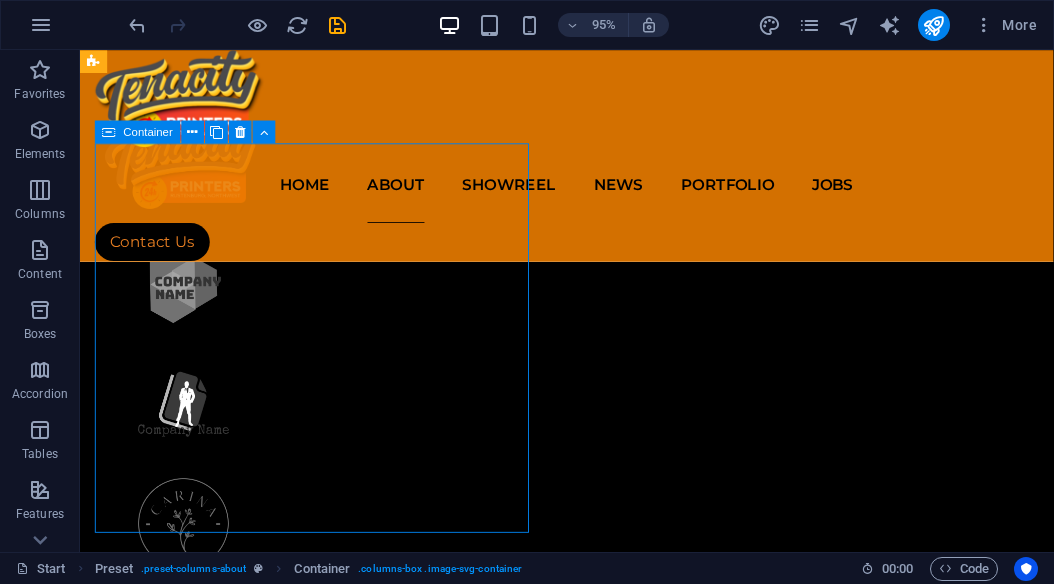 drag, startPoint x: 364, startPoint y: 321, endPoint x: 443, endPoint y: 327, distance: 79.22752 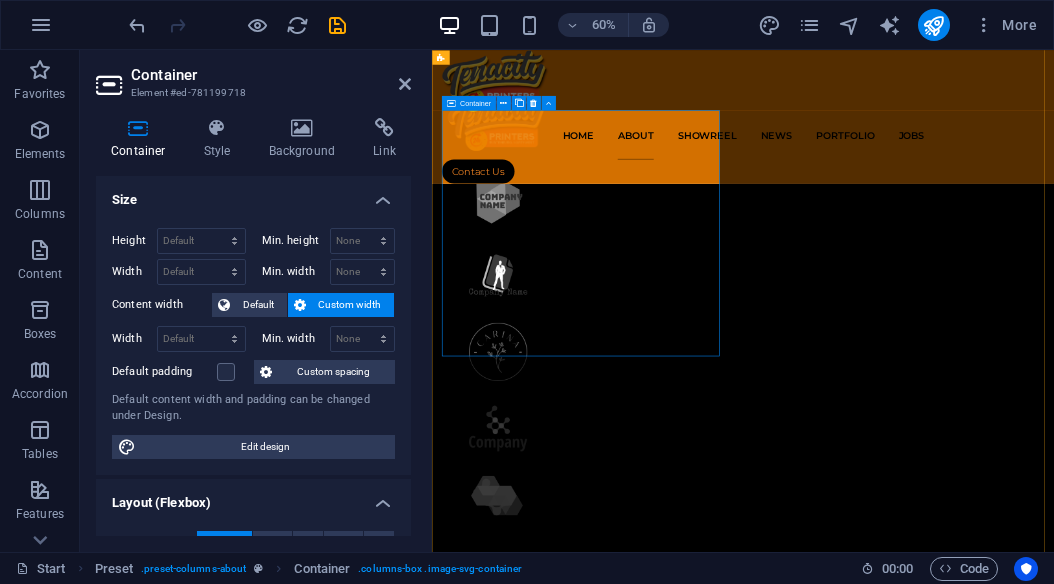 scroll, scrollTop: 1594, scrollLeft: 0, axis: vertical 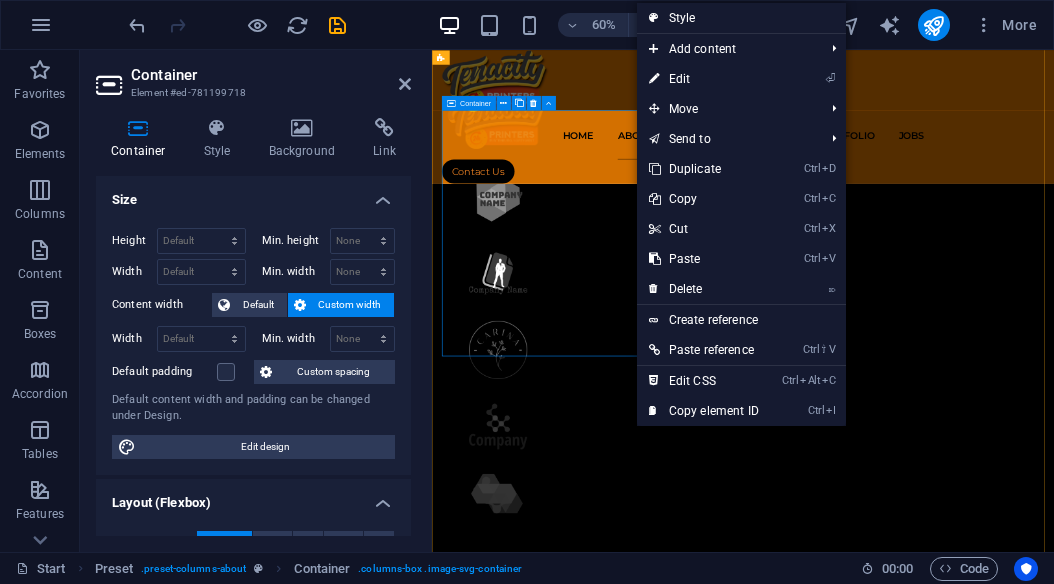 click on ".cls-1{fill:#1a171b;stroke:#fff;stroke-miterlimit:10;} Element 2" at bounding box center (950, 2575) 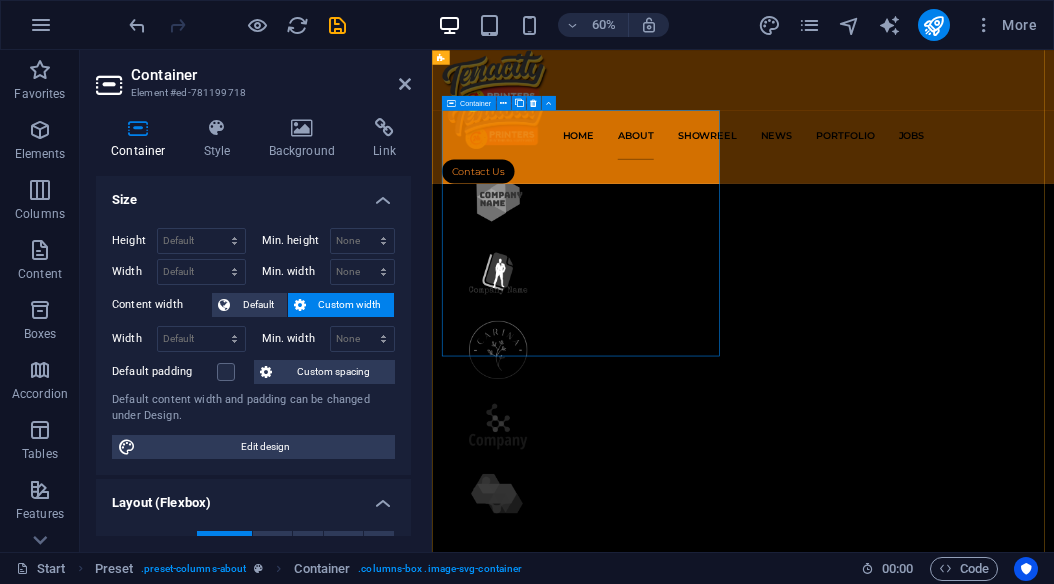 click on ".cls-1{fill:#1a171b;stroke:#fff;stroke-miterlimit:10;} Element 2" at bounding box center (950, 2575) 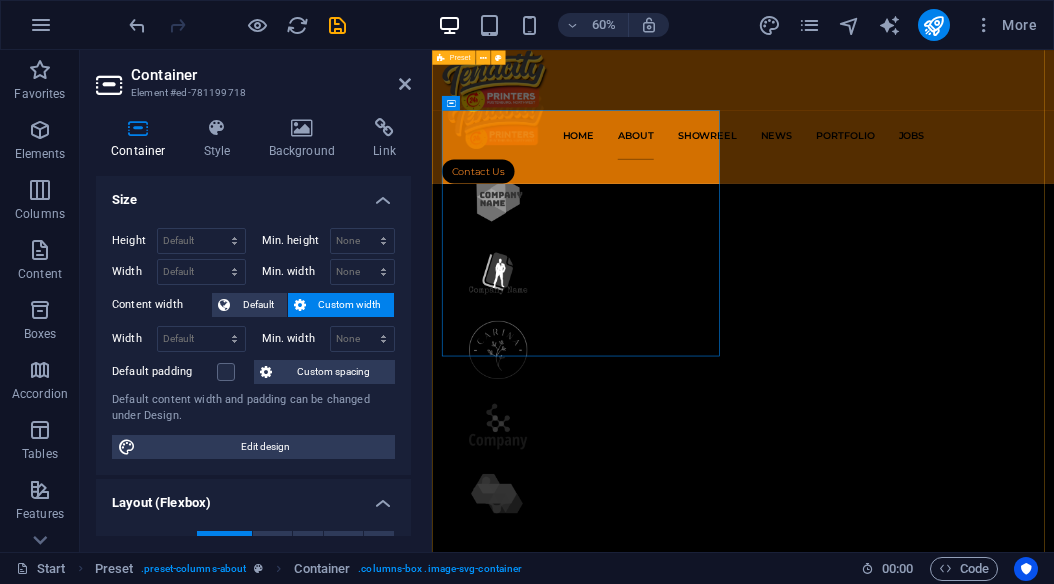 click on "ABOUT US Tenacity Printers, based in [CITY], [COUNTRY], is your trusted partner for top-quality printing, branding, and design services. With a passion for creativity and precision, we deliver customized solutions that elevate your brand. From business cards to banners, our expert team ensures every project reflects excellence and innovation. Committed to customer satisfaction, we combine cutting-edge technology with personalized service to bring your vision to life. .cls-1{fill:#1a171b;stroke:#fff;stroke-miterlimit:10;} Element 2
.cls-1{fill:#1a171b;stroke:#fff;stroke-miterlimit:10;} Element 2
SERVICES At Tenacity Printers in [CITY], [COUNTRY], we offer a comprehensive range of printing, branding, and design services tailored to your needs. Our services include: Printing : High-quality business cards, flyers, brochures, posters, banners, and more. Branding : Custom logo design, brand identity development, and promotional materials. Design" at bounding box center [950, 2758] 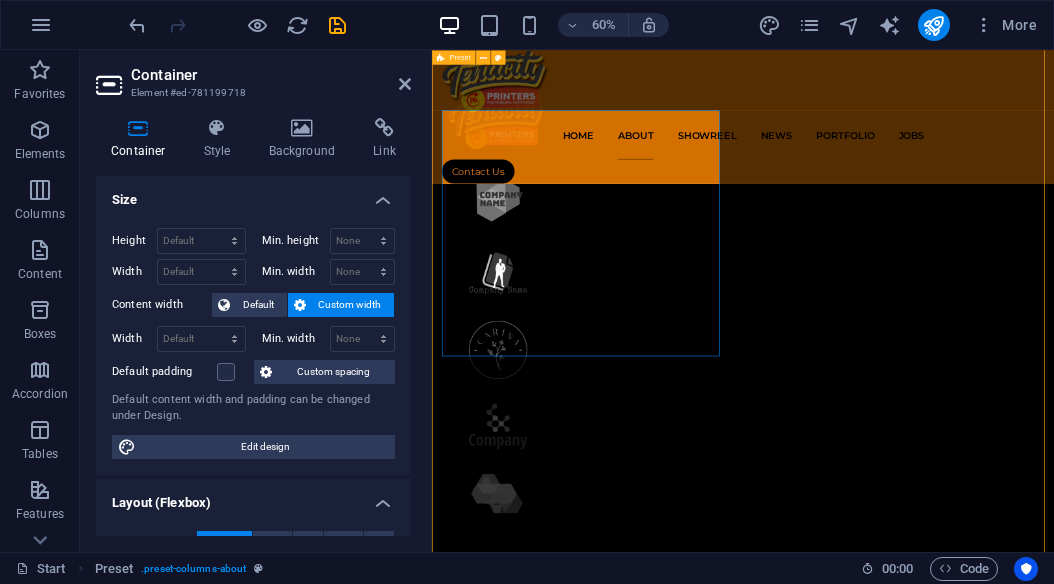 scroll, scrollTop: 1590, scrollLeft: 0, axis: vertical 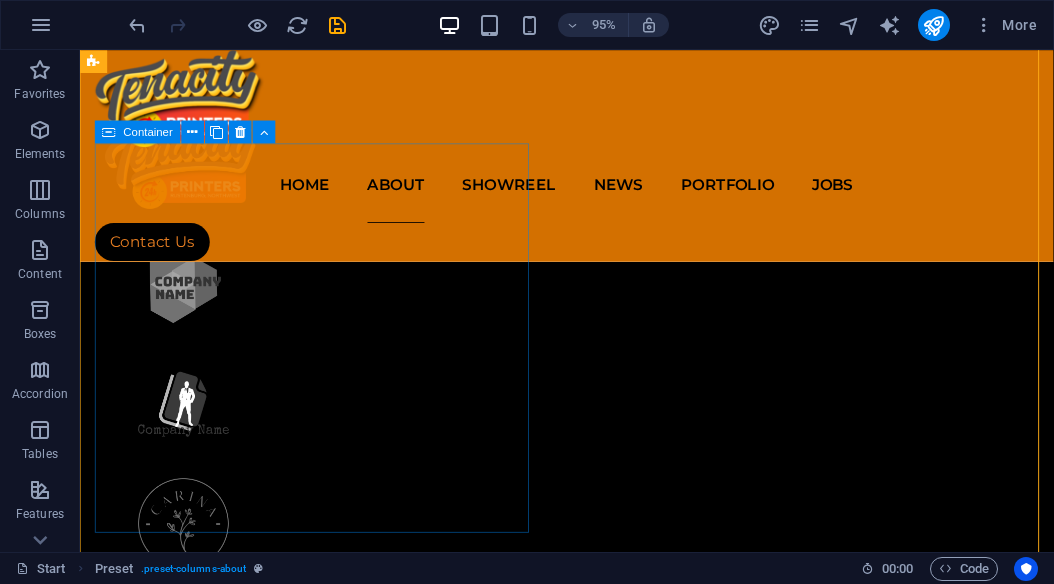 drag, startPoint x: 519, startPoint y: 152, endPoint x: 515, endPoint y: 174, distance: 22.36068 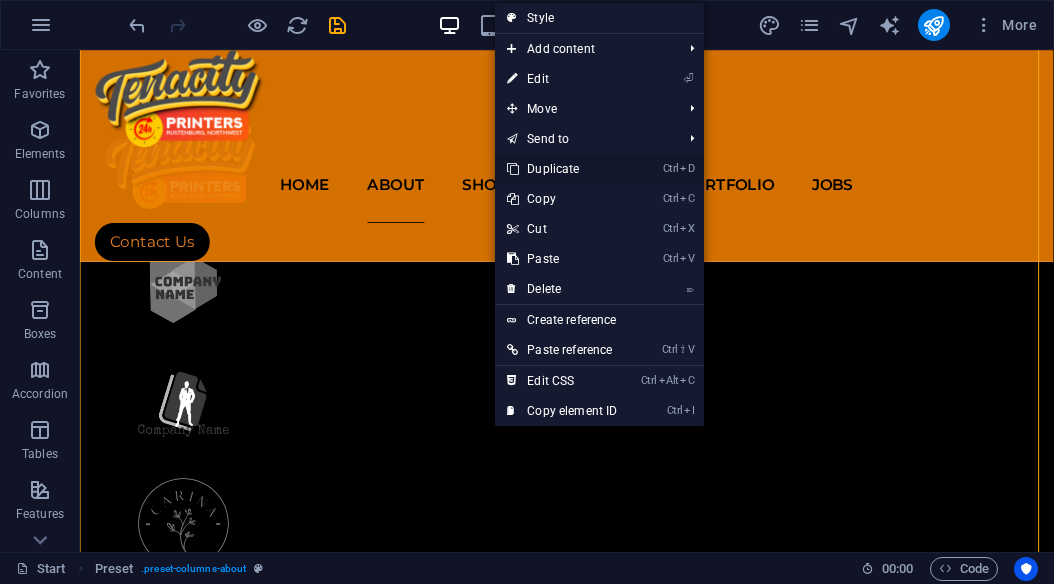 click at bounding box center (512, 169) 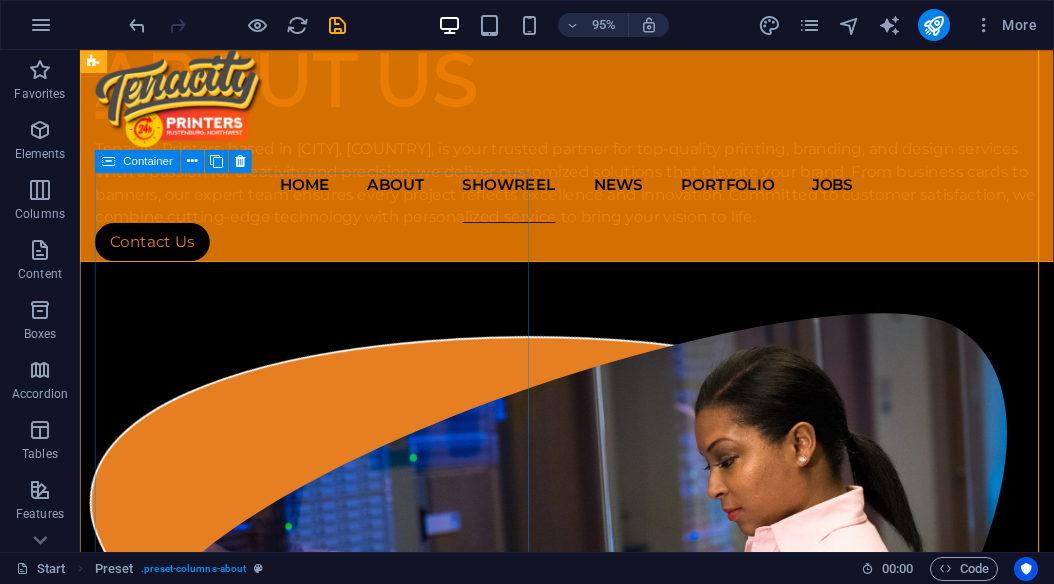 scroll, scrollTop: 3118, scrollLeft: 0, axis: vertical 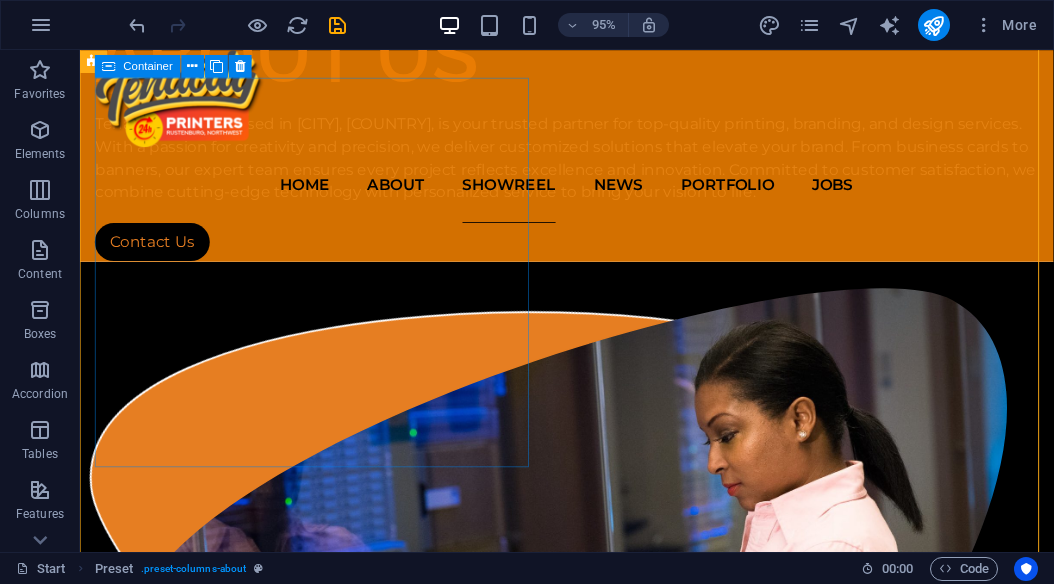 click on ".cls-1{fill:#1a171b;stroke:#fff;stroke-miterlimit:10;} Element 2" at bounding box center [592, 3619] 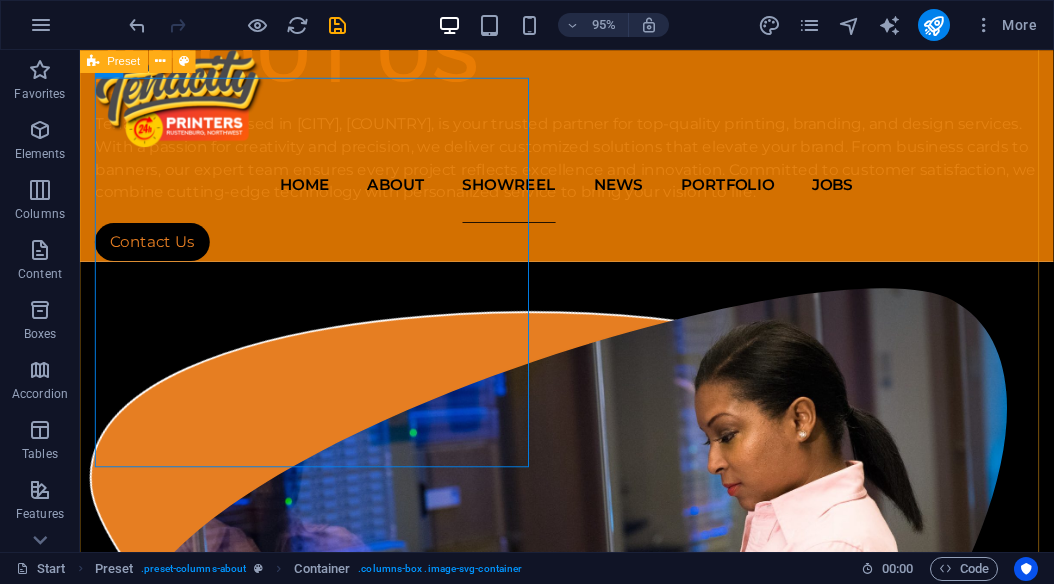 click on "ABOUT US Tenacity Printers, based in [CITY], [COUNTRY], is your trusted partner for top-quality printing, branding, and design services. With a passion for creativity and precision, we deliver customized solutions that elevate your brand. From business cards to banners, our expert team ensures every project reflects excellence and innovation. Committed to customer satisfaction, we combine cutting-edge technology with personalized service to bring your vision to life. .cls-1{fill:#1a171b;stroke:#fff;stroke-miterlimit:10;} Element 2
.cls-1{fill:#1a171b;stroke:#fff;stroke-miterlimit:10;} Element 2
SERVICES At Tenacity Printers in [CITY], [COUNTRY], we offer a comprehensive range of printing, branding, and design services tailored to your needs. Our services include: Printing : High-quality business cards, flyers, brochures, posters, banners, and more. Branding : Custom logo design, brand identity development, and promotional materials. Design" at bounding box center [592, 3802] 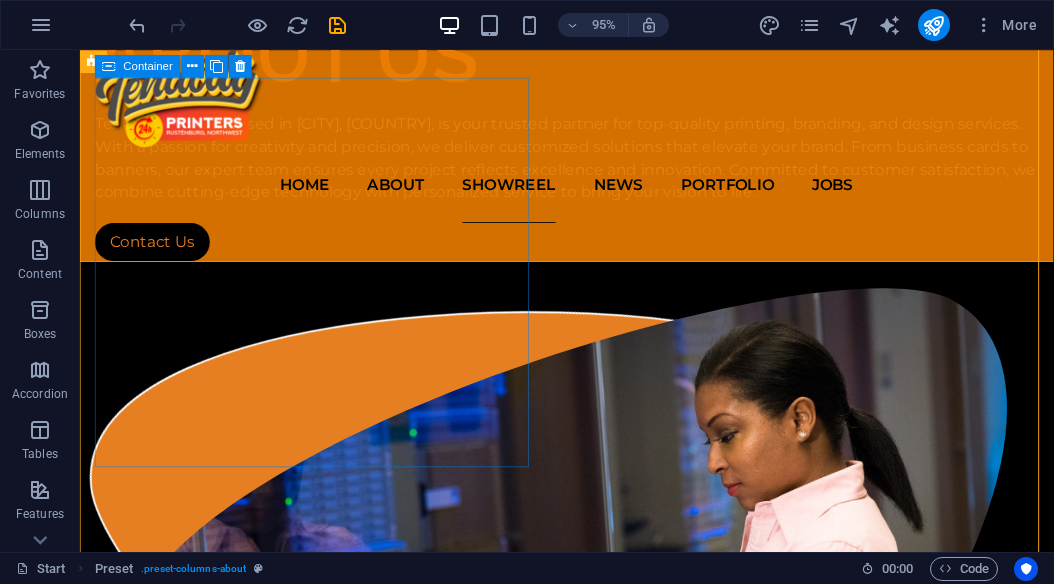click on ".cls-1{fill:#1a171b;stroke:#fff;stroke-miterlimit:10;} Element 2" at bounding box center (592, 3619) 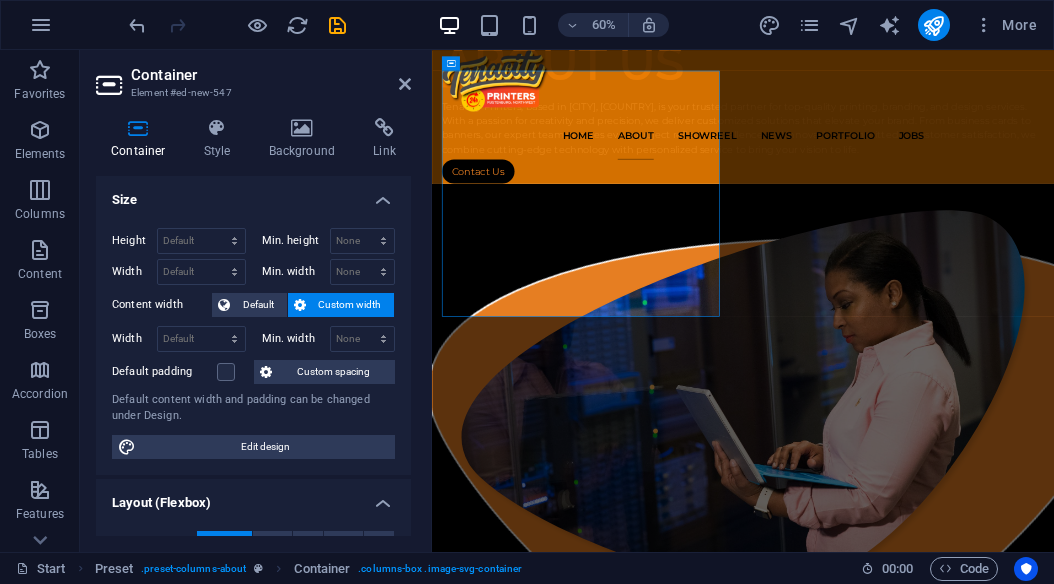scroll, scrollTop: 3099, scrollLeft: 0, axis: vertical 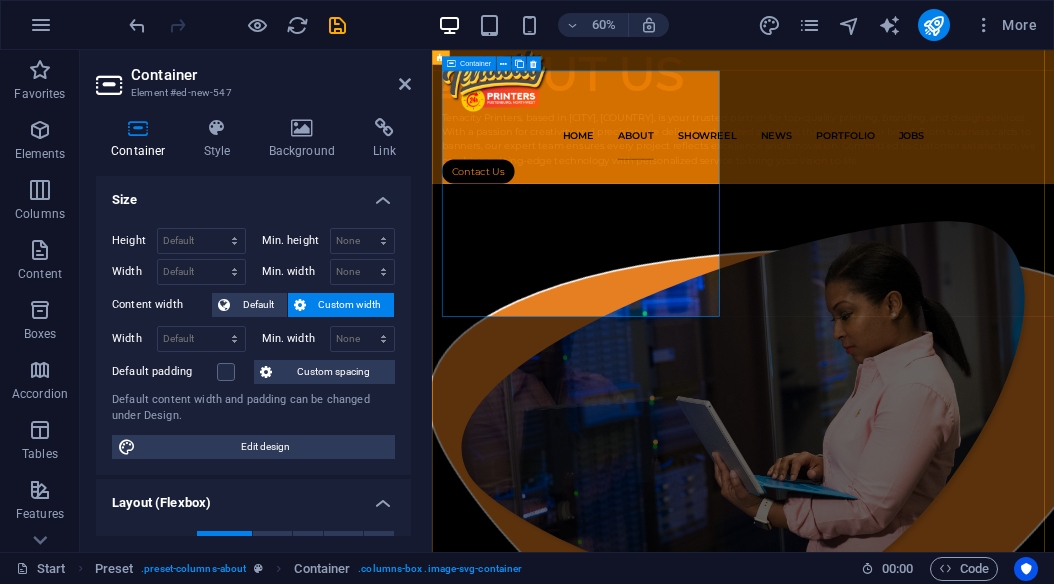click on ".cls-1{fill:#1a171b;stroke:#fff;stroke-miterlimit:10;} Element 2" at bounding box center [950, 3677] 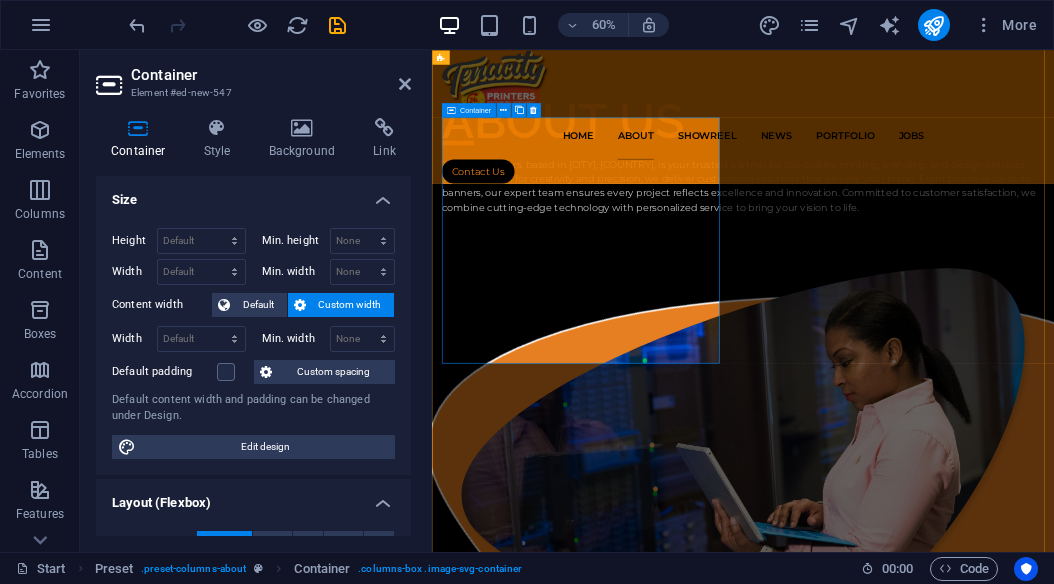 scroll, scrollTop: 2999, scrollLeft: 0, axis: vertical 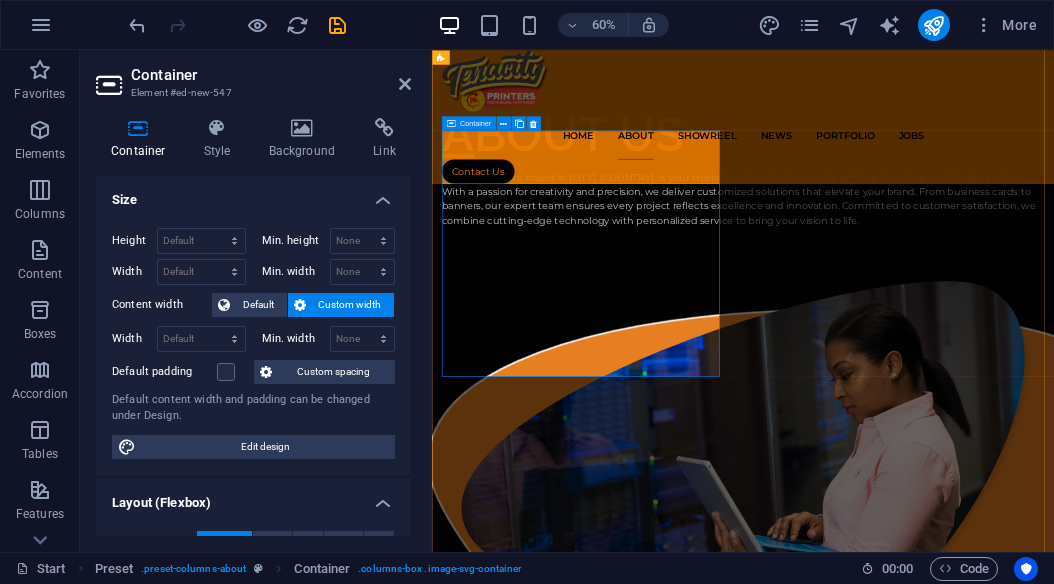 click on ".cls-1{fill:#1a171b;stroke:#fff;stroke-miterlimit:10;} Element 2" at bounding box center (950, 3777) 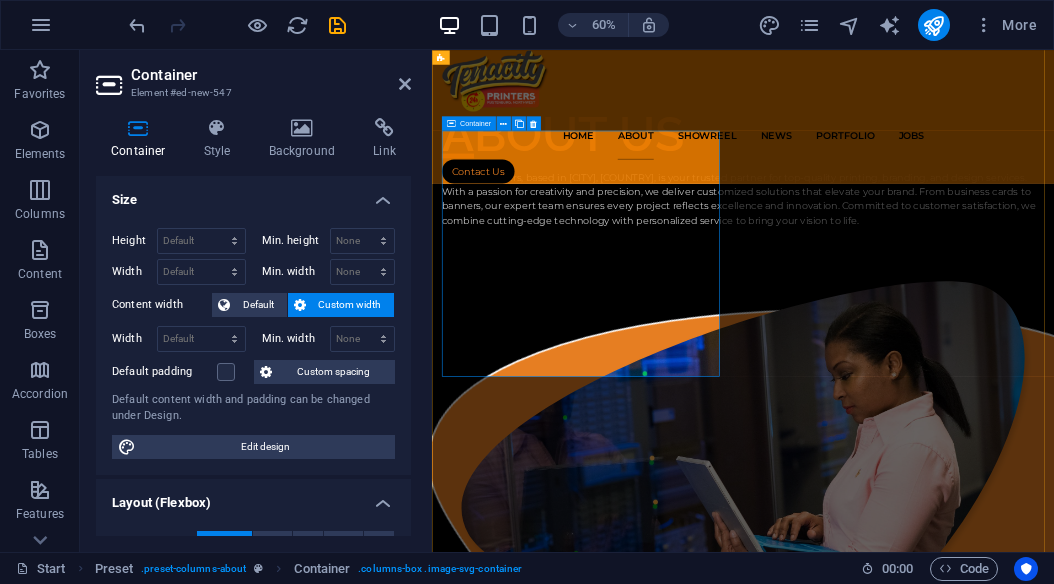 click on ".cls-1{fill:#1a171b;stroke:#fff;stroke-miterlimit:10;} Element 2" at bounding box center (950, 3777) 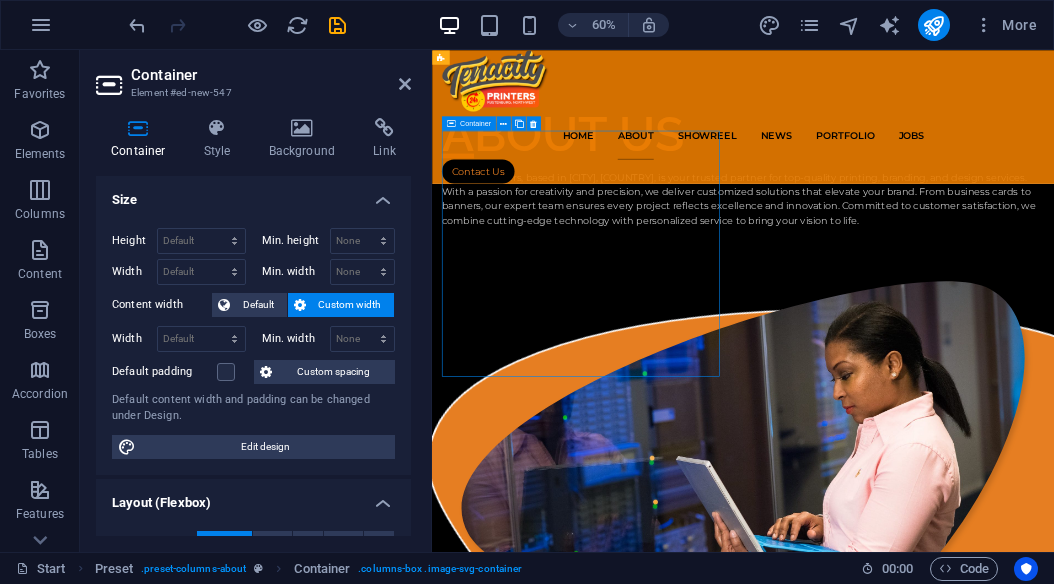 click on ".cls-1{fill:#1a171b;stroke:#fff;stroke-miterlimit:10;} Element 2" at bounding box center [950, 3777] 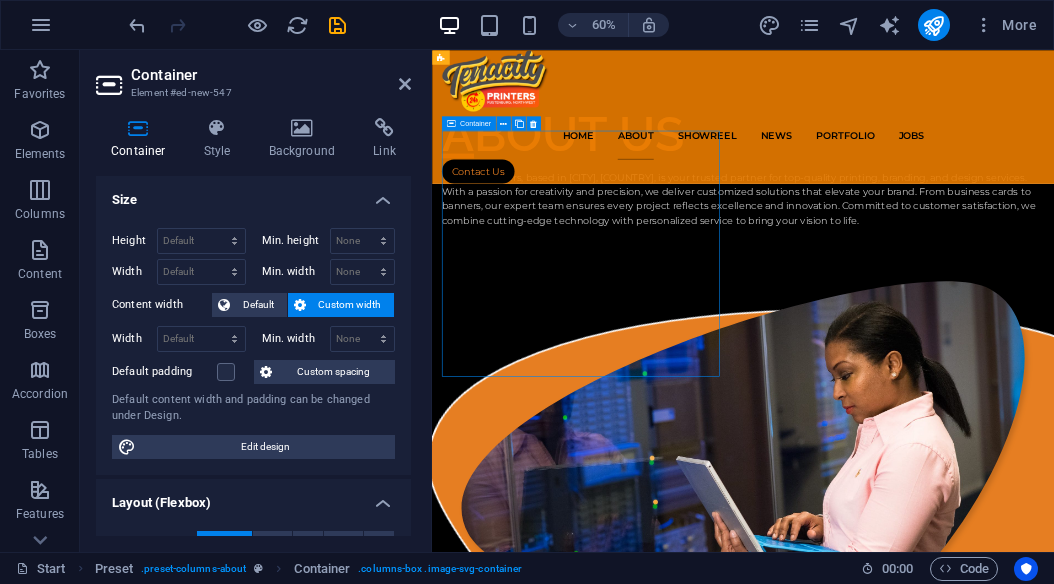 click on ".cls-1{fill:#1a171b;stroke:#fff;stroke-miterlimit:10;} Element 2" at bounding box center (950, 3777) 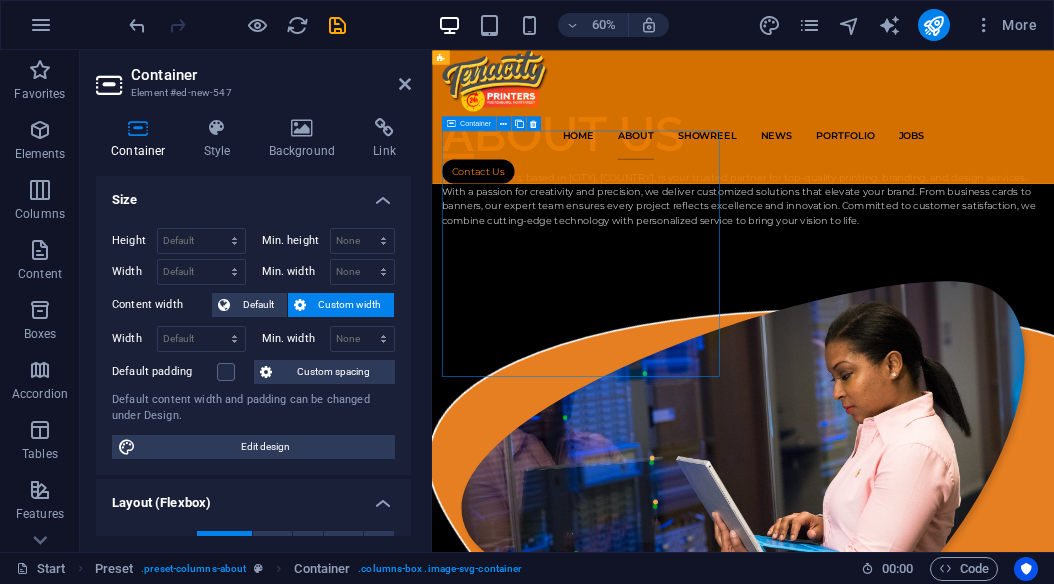 click on ".cls-1{fill:#1a171b;stroke:#fff;stroke-miterlimit:10;} Element 2" at bounding box center [950, 3777] 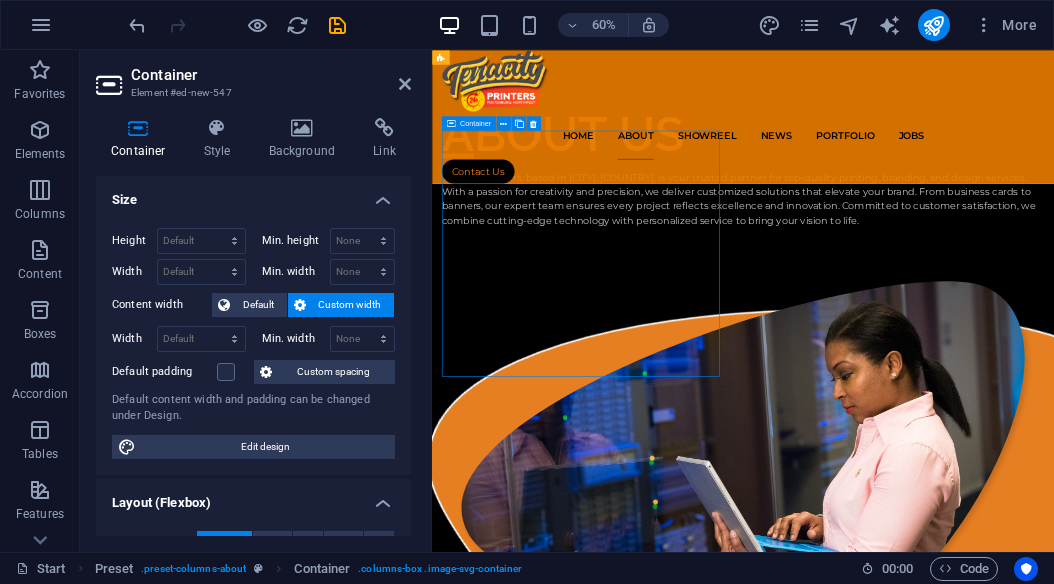 click on ".cls-1{fill:#1a171b;stroke:#fff;stroke-miterlimit:10;} Element 2" at bounding box center [950, 3777] 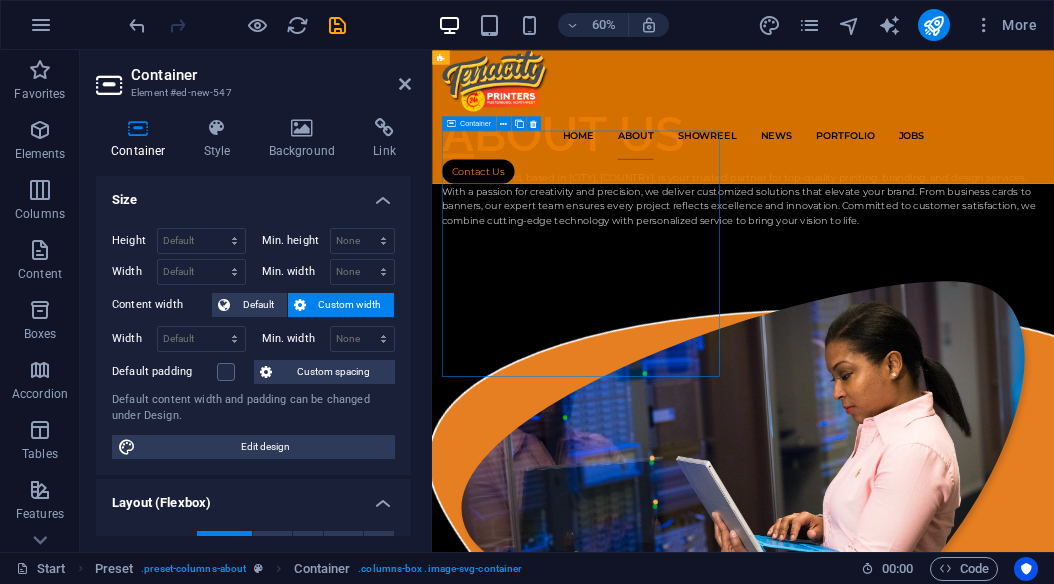 click on ".cls-1{fill:#1a171b;stroke:#fff;stroke-miterlimit:10;} Element 2" at bounding box center [950, 3777] 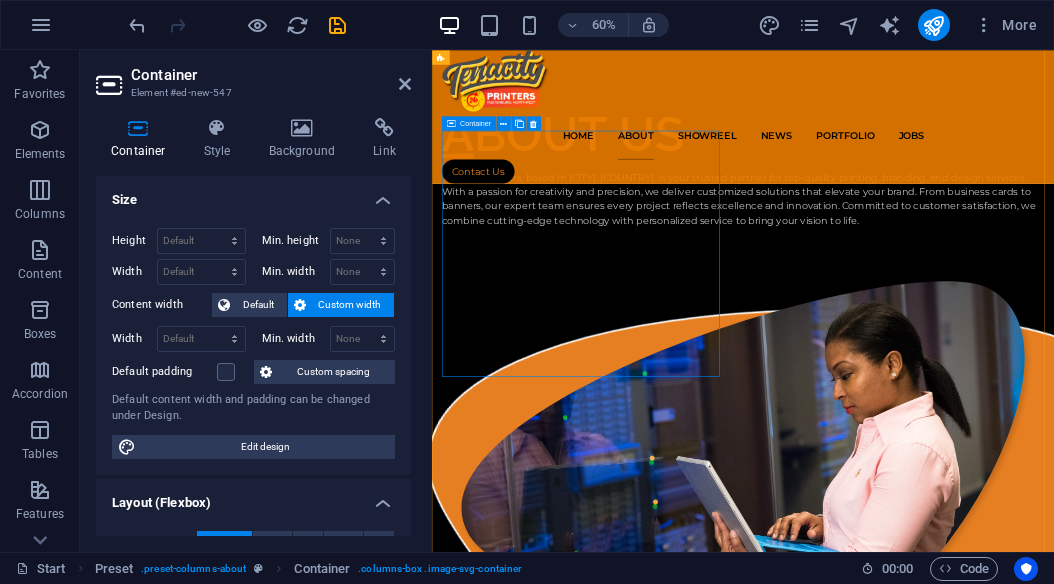 click on ".cls-1{fill:#1a171b;stroke:#fff;stroke-miterlimit:10;} Element 2" at bounding box center [950, 3777] 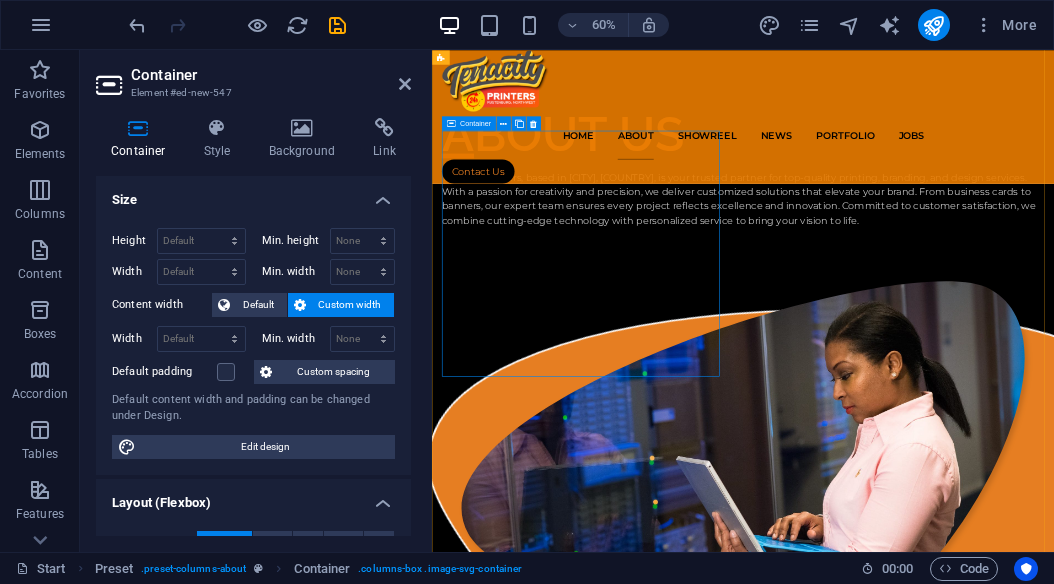 click on ".cls-1{fill:#1a171b;stroke:#fff;stroke-miterlimit:10;} Element 2" at bounding box center (950, 3777) 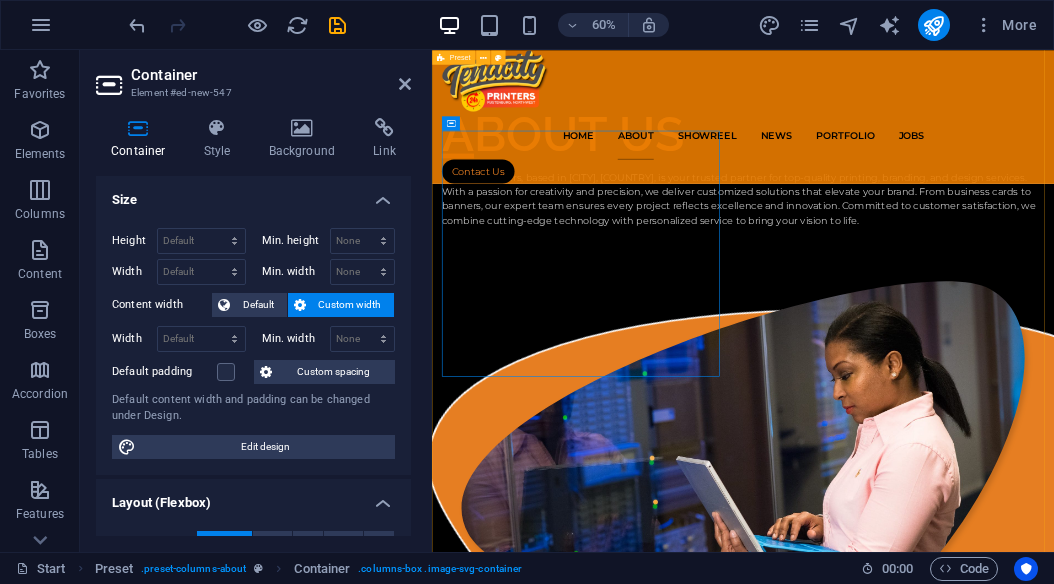 click on "ABOUT US Tenacity Printers, based in [CITY], [COUNTRY], is your trusted partner for top-quality printing, branding, and design services. With a passion for creativity and precision, we deliver customized solutions that elevate your brand. From business cards to banners, our expert team ensures every project reflects excellence and innovation. Committed to customer satisfaction, we combine cutting-edge technology with personalized service to bring your vision to life. .cls-1{fill:#1a171b;stroke:#fff;stroke-miterlimit:10;} Element 2
.cls-1{fill:#1a171b;stroke:#fff;stroke-miterlimit:10;} Element 2
SERVICES At Tenacity Printers in [CITY], [COUNTRY], we offer a comprehensive range of printing, branding, and design services tailored to your needs. Our services include: Printing : High-quality business cards, flyers, brochures, posters, banners, and more. Branding : Custom logo design, brand identity development, and promotional materials. Design" at bounding box center [950, 3960] 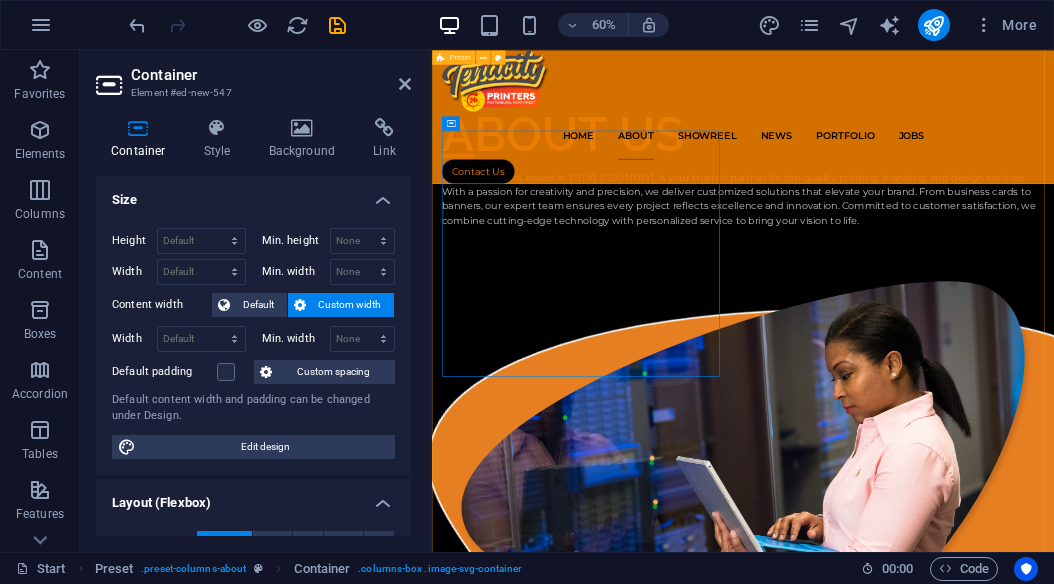 click on "ABOUT US Tenacity Printers, based in [CITY], [COUNTRY], is your trusted partner for top-quality printing, branding, and design services. With a passion for creativity and precision, we deliver customized solutions that elevate your brand. From business cards to banners, our expert team ensures every project reflects excellence and innovation. Committed to customer satisfaction, we combine cutting-edge technology with personalized service to bring your vision to life. .cls-1{fill:#1a171b;stroke:#fff;stroke-miterlimit:10;} Element 2
.cls-1{fill:#1a171b;stroke:#fff;stroke-miterlimit:10;} Element 2
SERVICES At Tenacity Printers in [CITY], [COUNTRY], we offer a comprehensive range of printing, branding, and design services tailored to your needs. Our services include: Printing : High-quality business cards, flyers, brochures, posters, banners, and more. Branding : Custom logo design, brand identity development, and promotional materials. Design" at bounding box center (950, 3960) 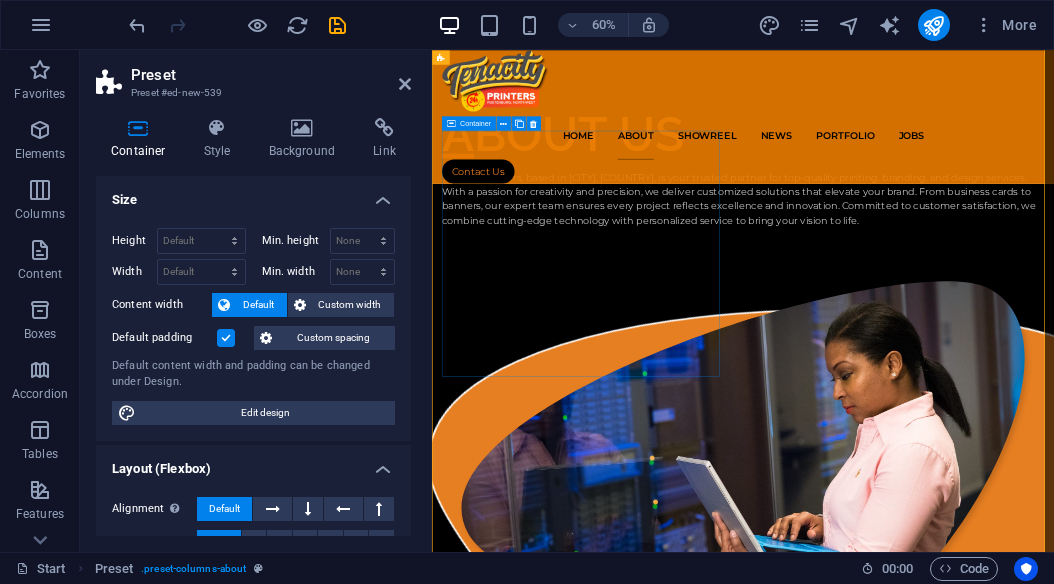 click on ".cls-1{fill:#1a171b;stroke:#fff;stroke-miterlimit:10;} Element 2" at bounding box center [950, 3777] 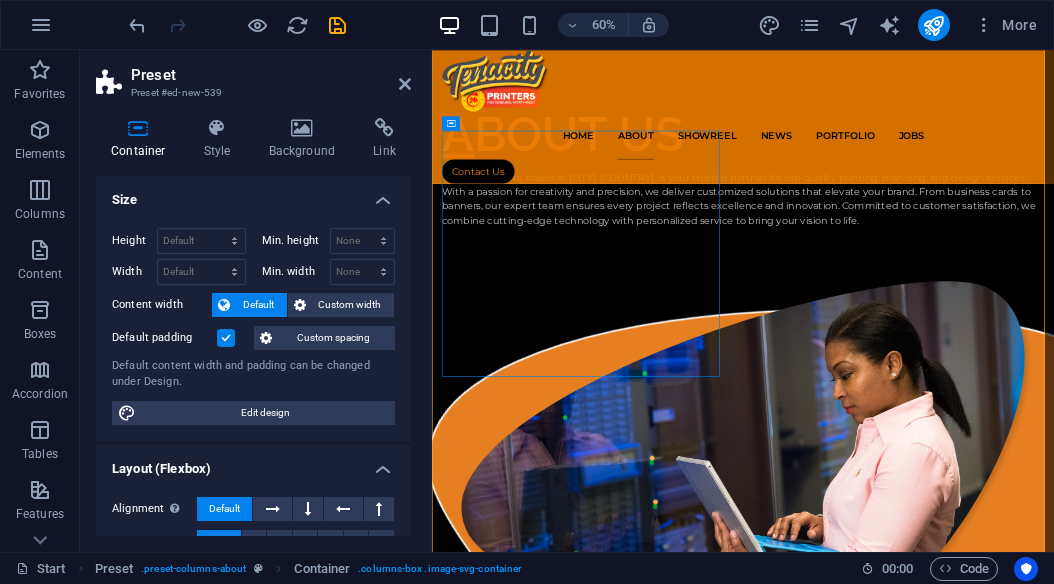 scroll, scrollTop: 200, scrollLeft: 0, axis: vertical 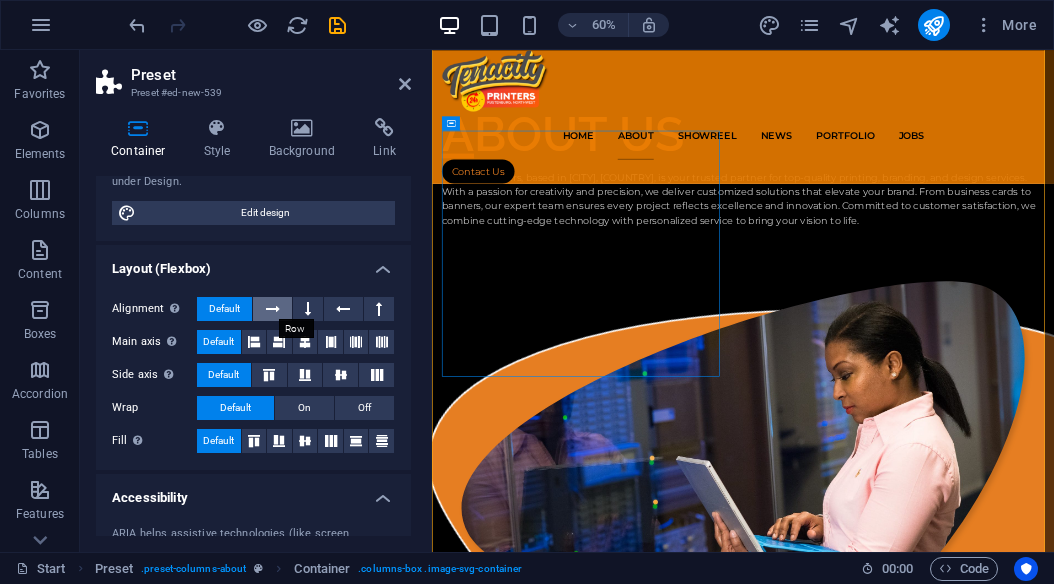 click at bounding box center [273, 309] 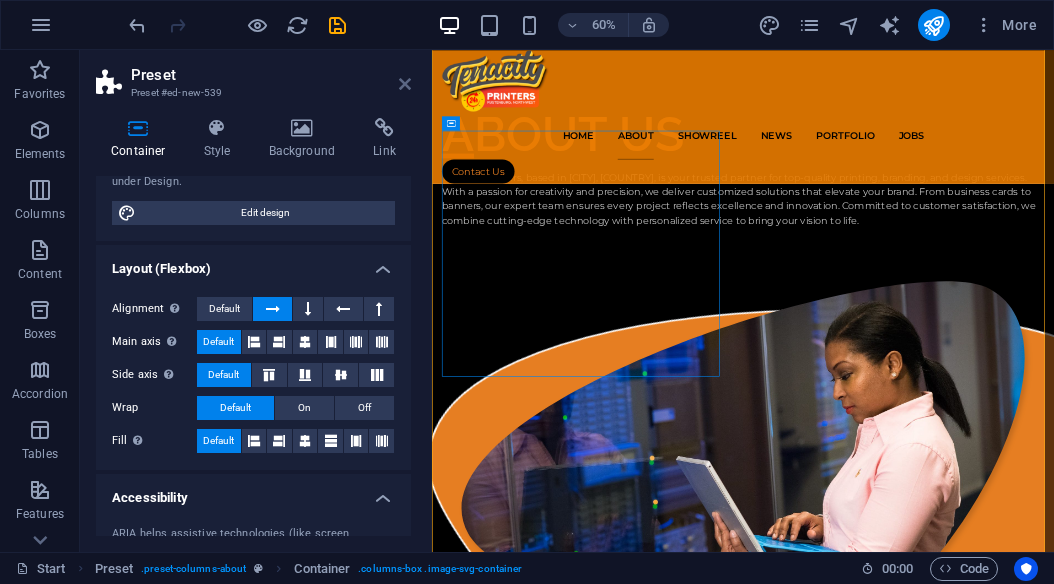 click at bounding box center [405, 84] 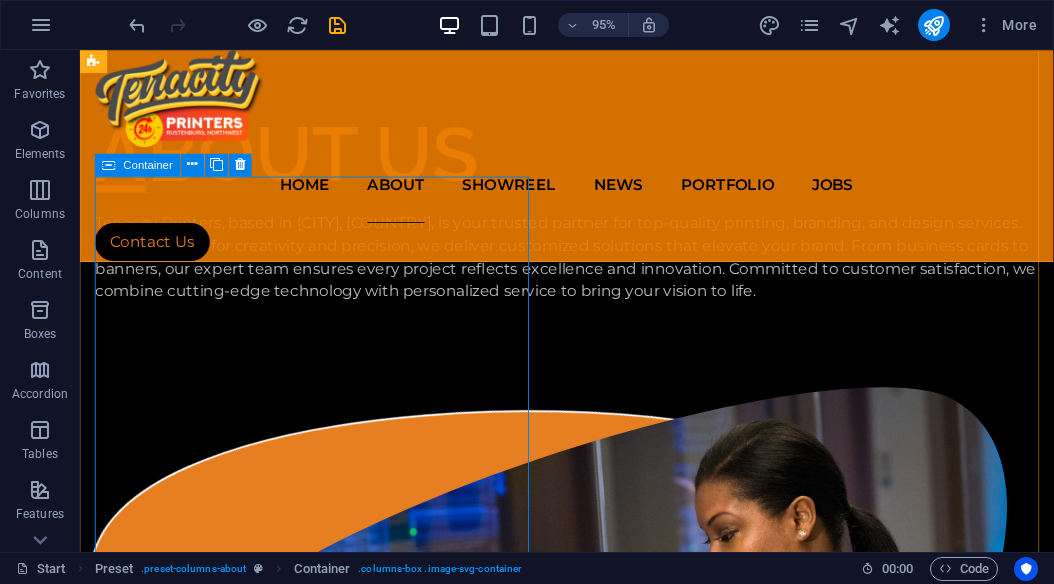 click on ".cls-1{fill:#1a171b;stroke:#fff;stroke-miterlimit:10;} Element 2" at bounding box center (592, 3723) 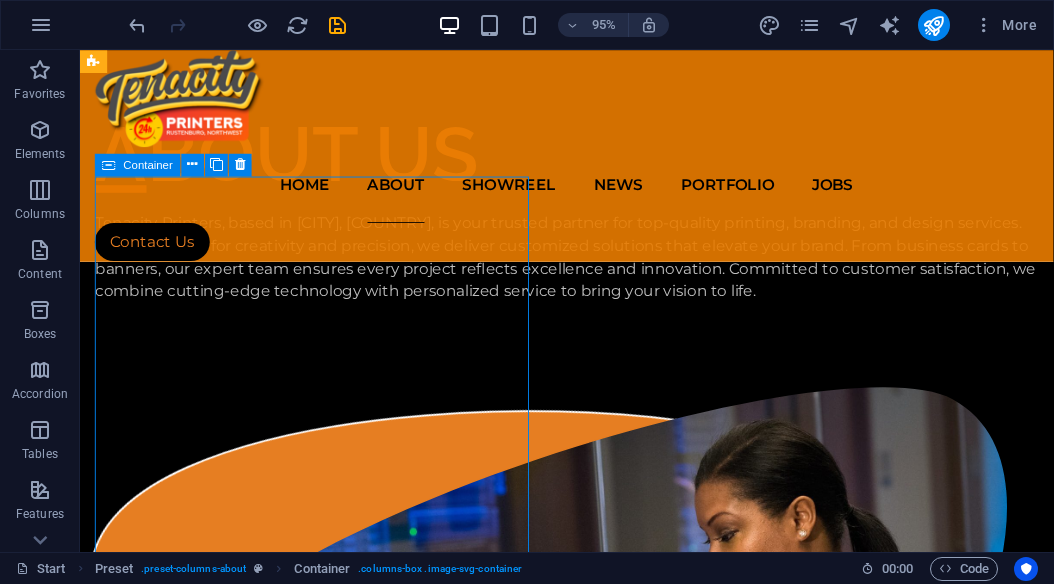 drag, startPoint x: 402, startPoint y: 375, endPoint x: 362, endPoint y: 339, distance: 53.814495 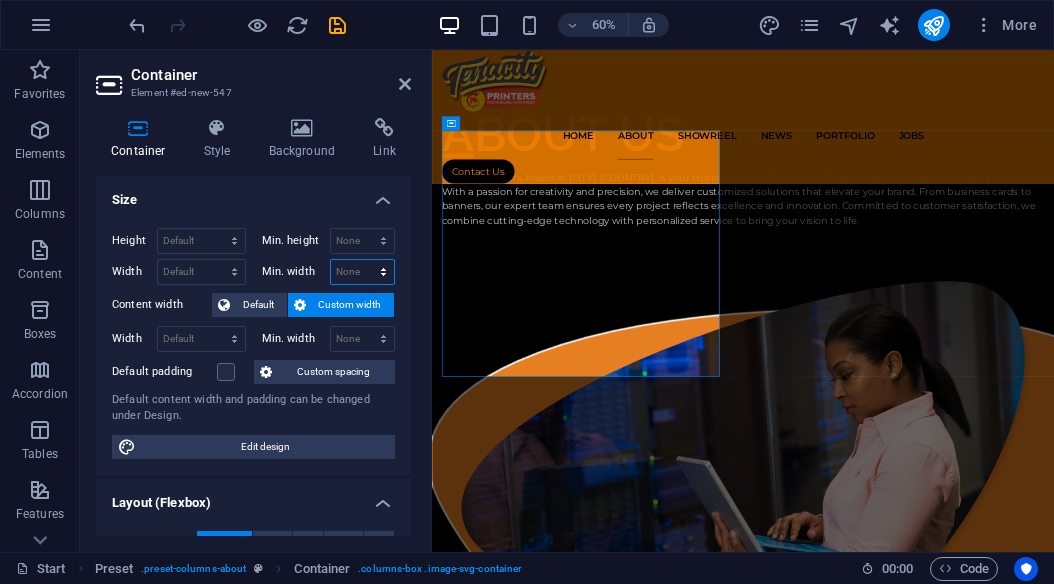 click on "None px rem % vh vw" at bounding box center [363, 272] 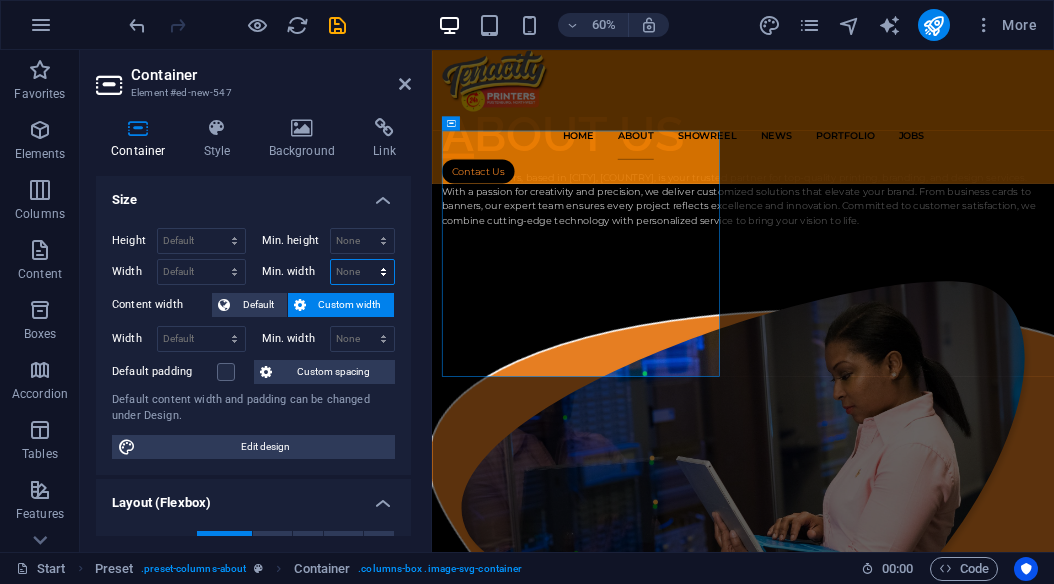 click on "None px rem % vh vw" at bounding box center [363, 272] 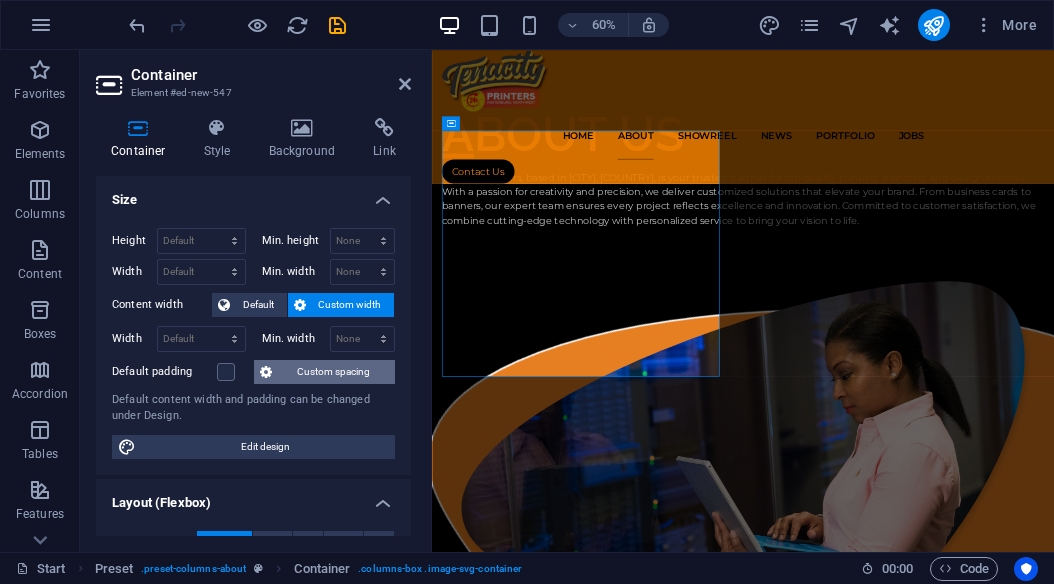 click on "Custom spacing" at bounding box center (333, 372) 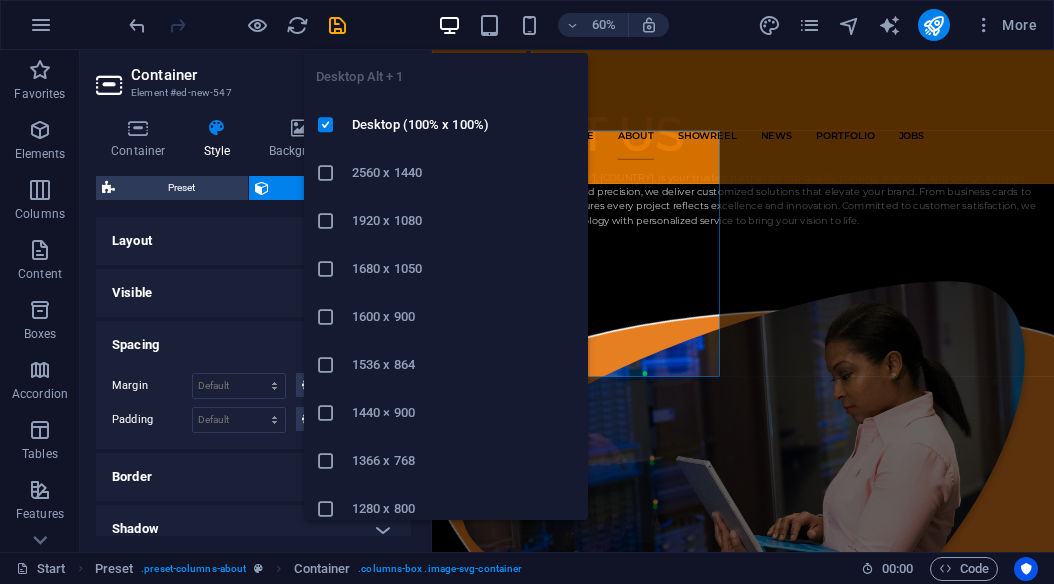 click on "2560 x 1440" at bounding box center [464, 173] 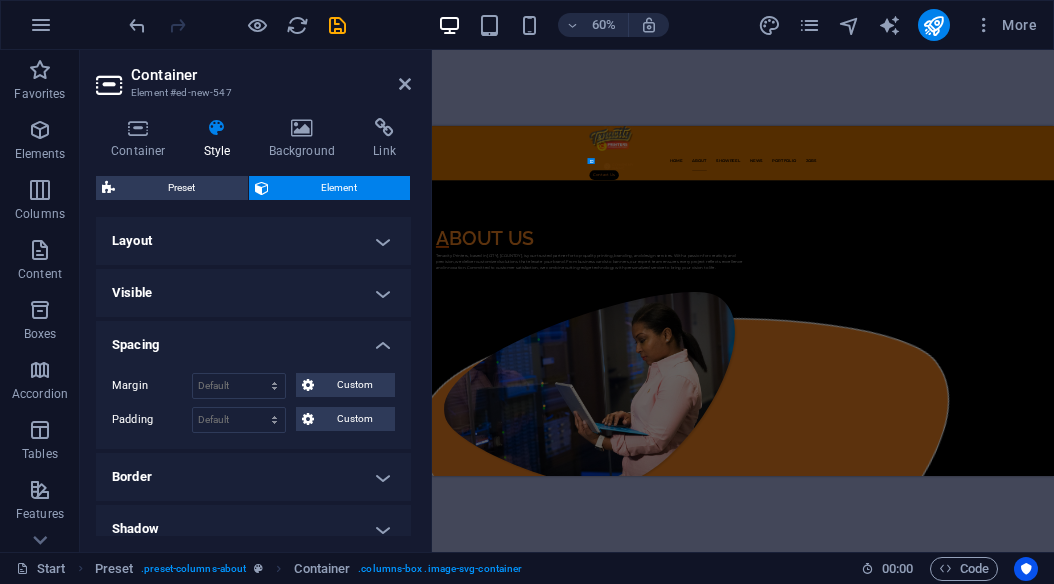 scroll, scrollTop: 3774, scrollLeft: 0, axis: vertical 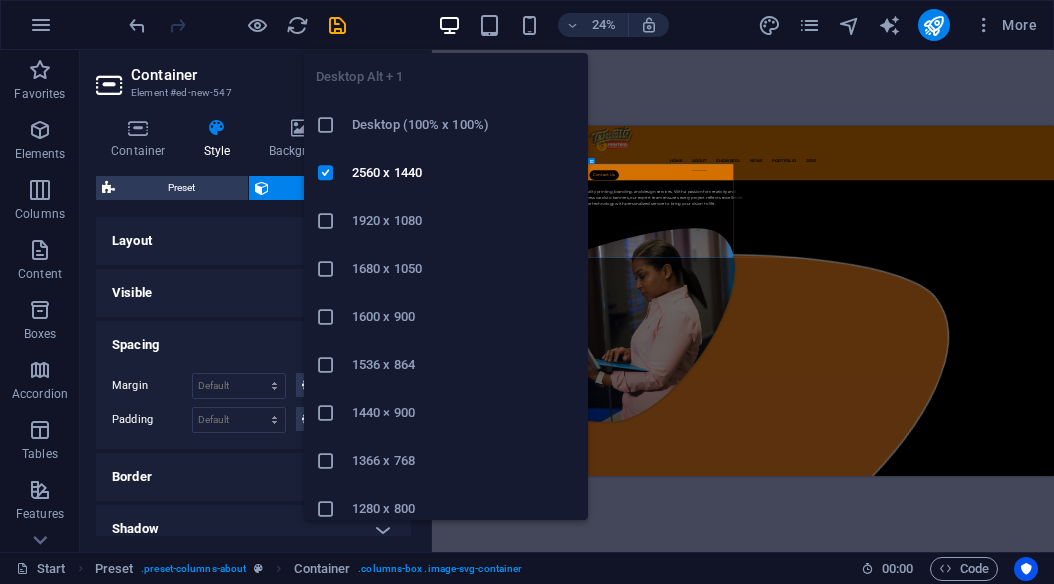 click on "Desktop (100% x 100%)" at bounding box center [464, 125] 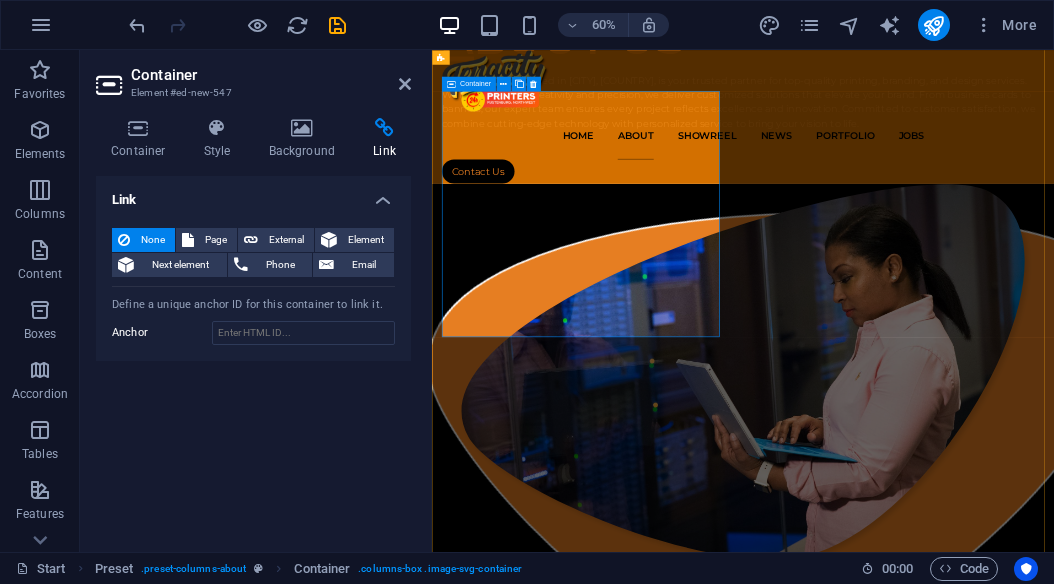 scroll, scrollTop: 3199, scrollLeft: 0, axis: vertical 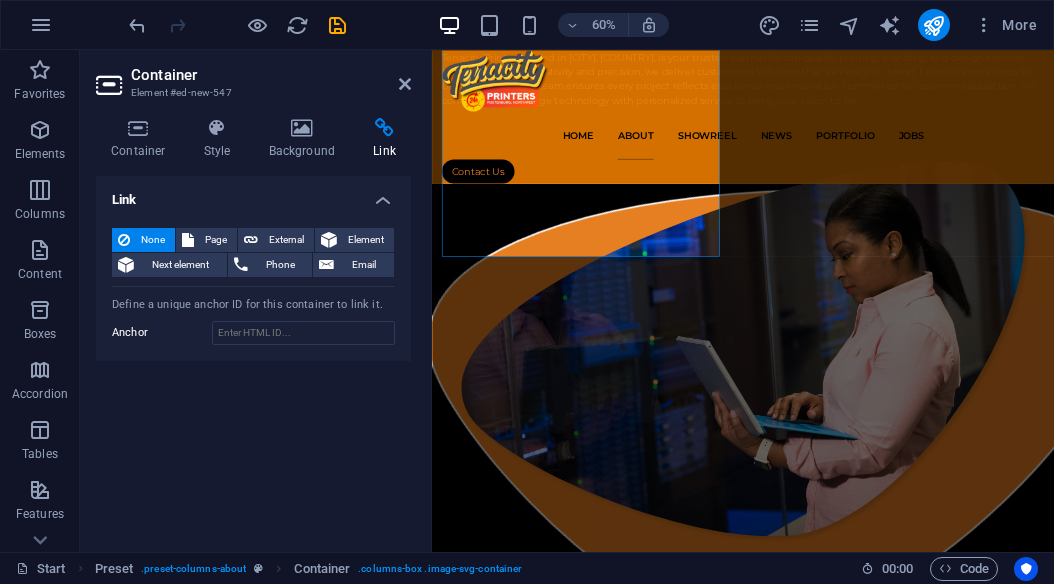 click on "Container" at bounding box center (271, 75) 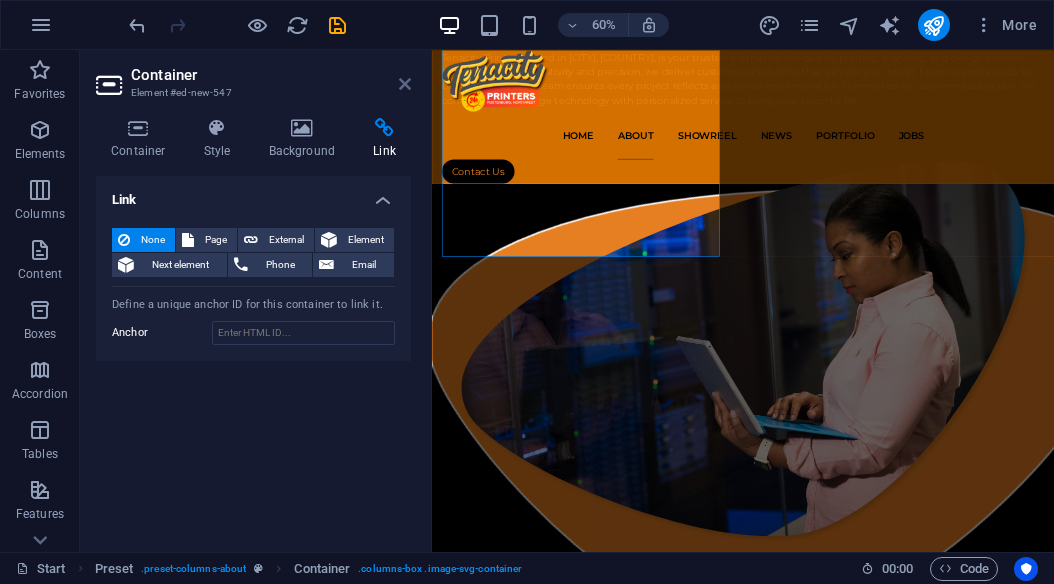 click at bounding box center [405, 84] 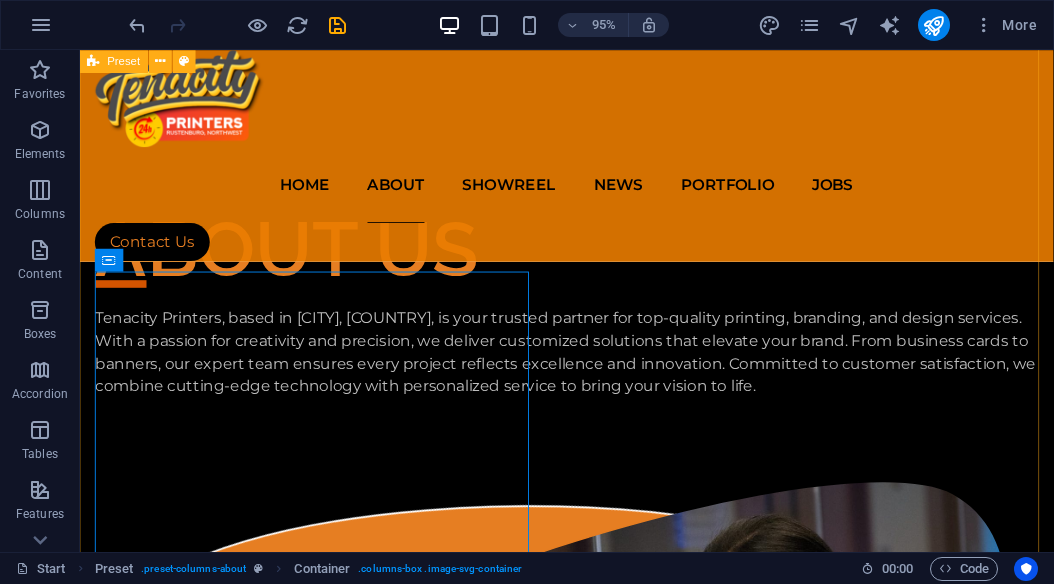 scroll, scrollTop: 3014, scrollLeft: 0, axis: vertical 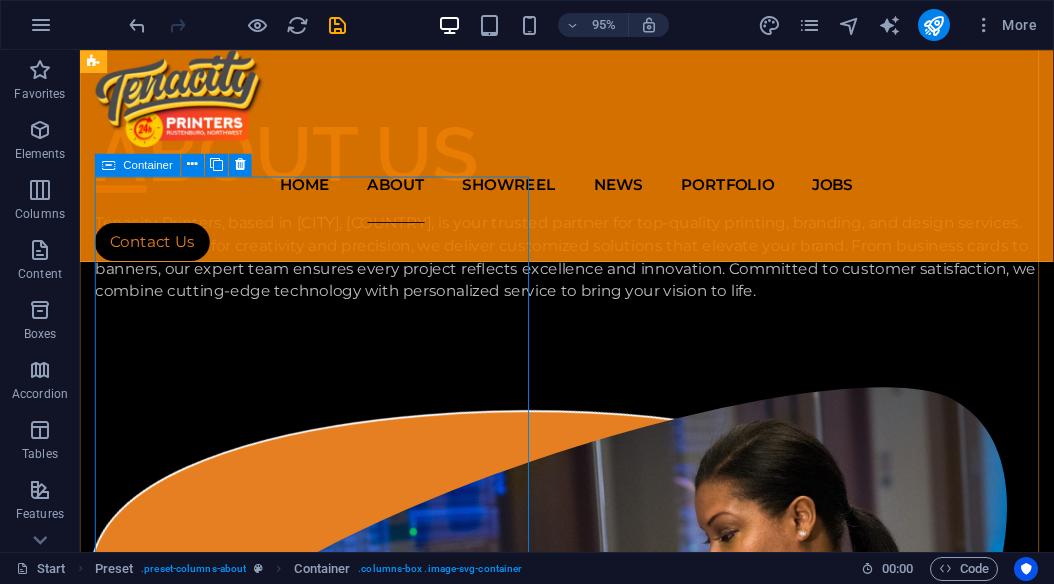 drag, startPoint x: 94, startPoint y: 334, endPoint x: 129, endPoint y: 335, distance: 35.014282 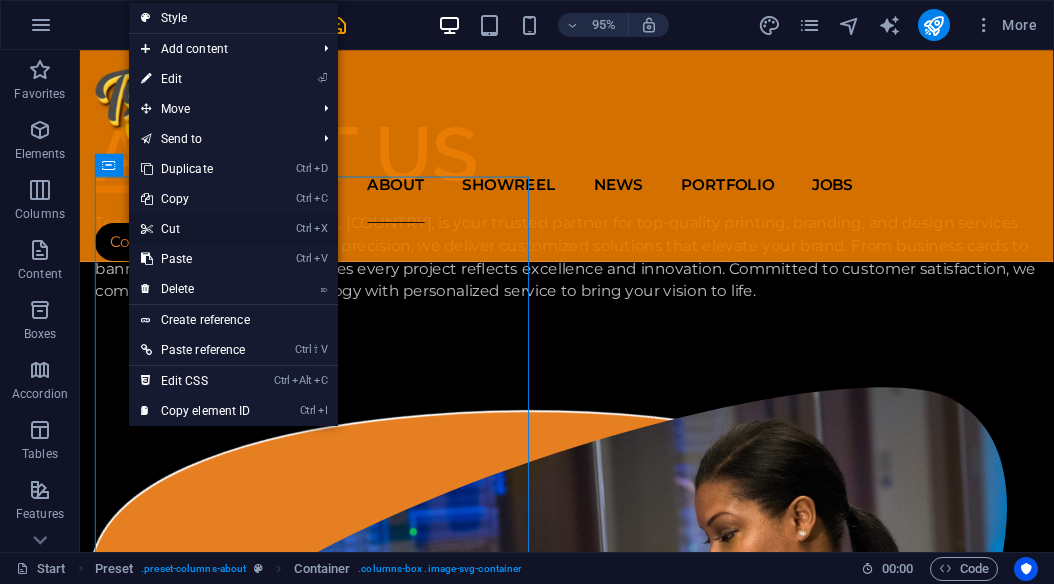 click on "Ctrl X  Cut" at bounding box center (196, 229) 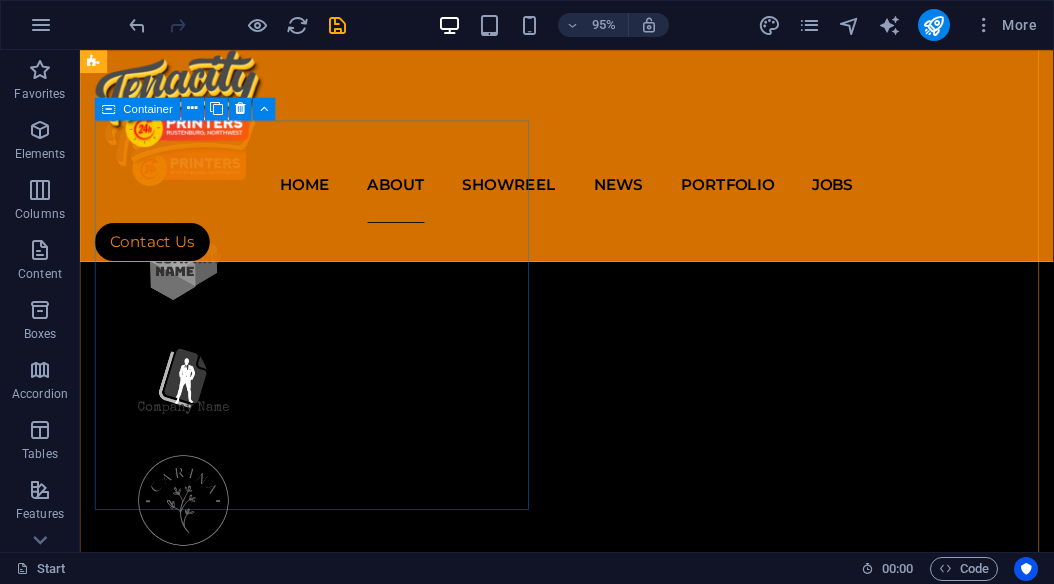 click on ".cls-1{fill:#1a171b;stroke:#fff;stroke-miterlimit:10;} Element 2" at bounding box center (592, 2532) 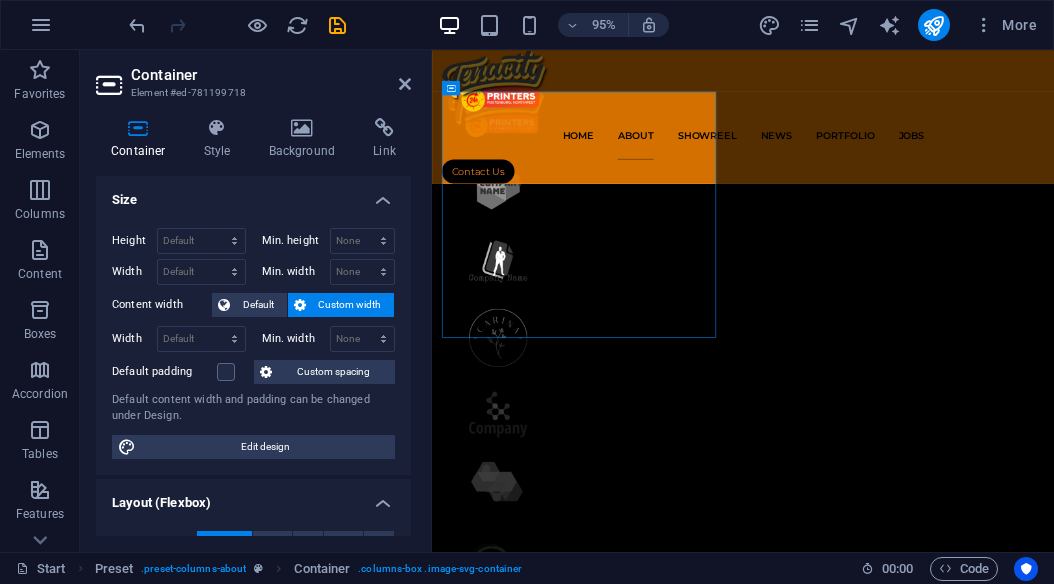 scroll, scrollTop: 1619, scrollLeft: 0, axis: vertical 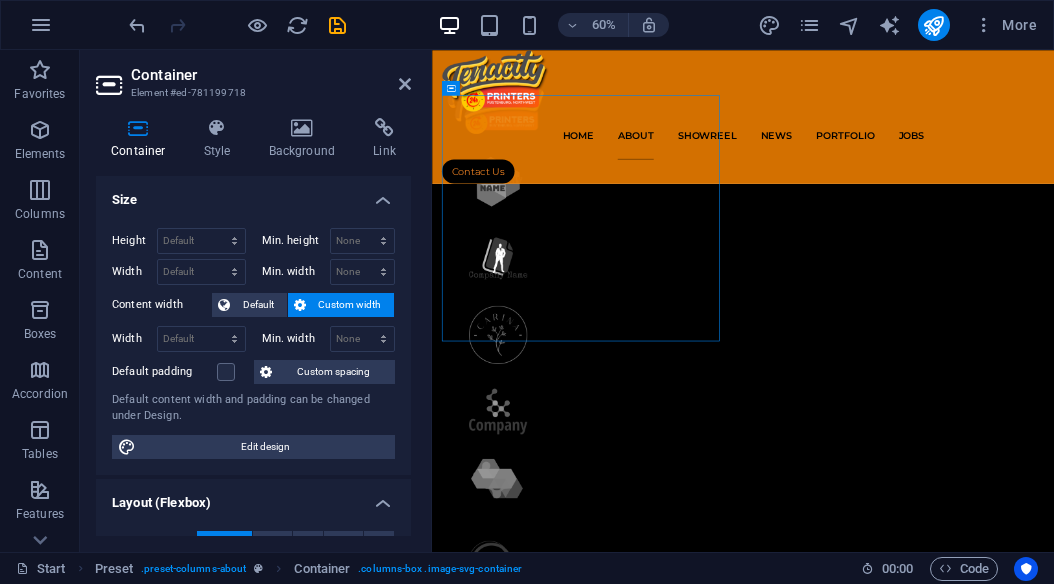 drag, startPoint x: 744, startPoint y: 523, endPoint x: 799, endPoint y: 555, distance: 63.631752 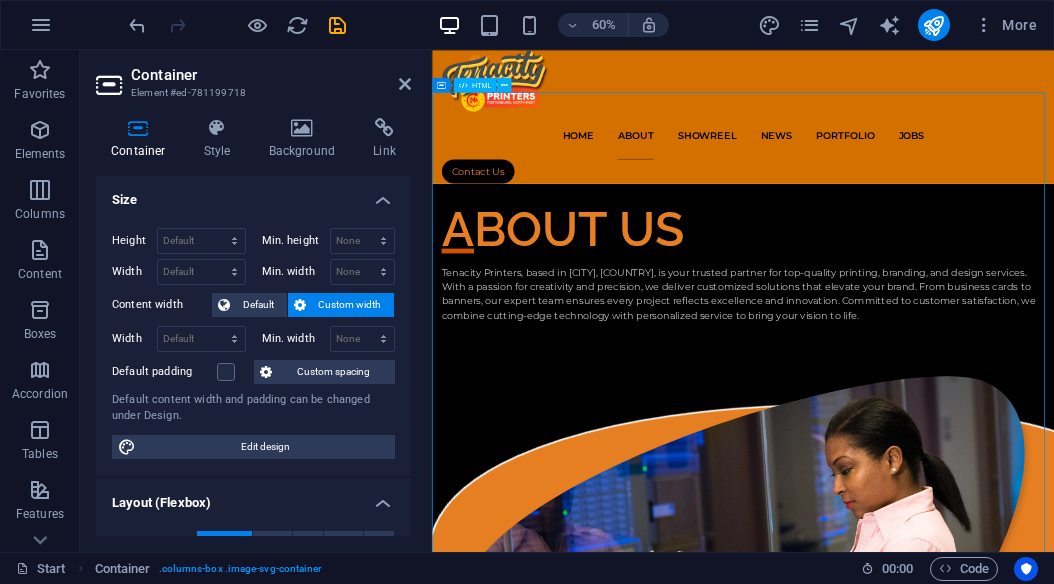 scroll, scrollTop: 2800, scrollLeft: 0, axis: vertical 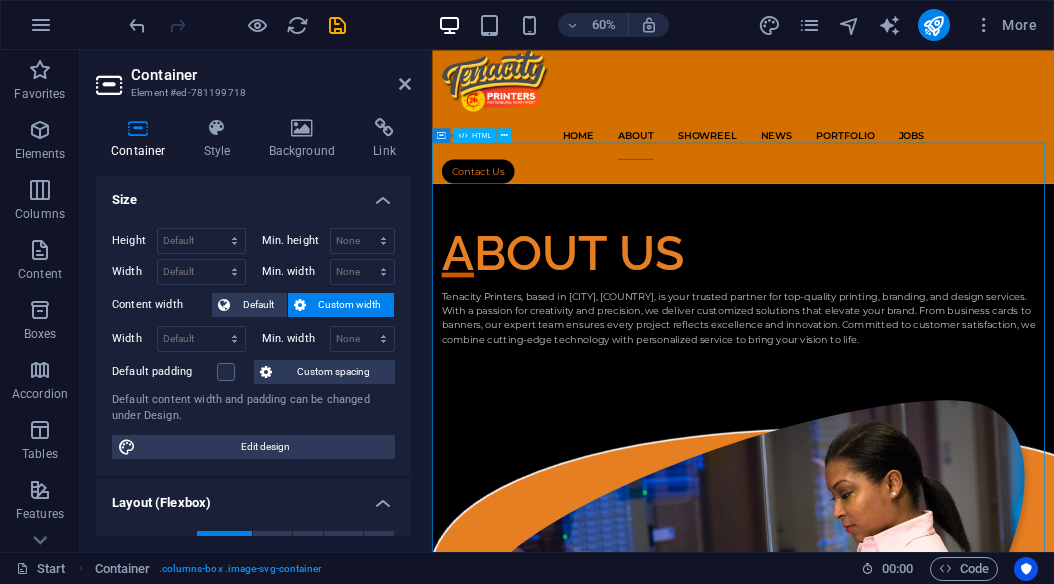 click on ".cls-1{fill:#1a171b;stroke:#fff;stroke-miterlimit:10;} Element 2" at bounding box center [950, 3141] 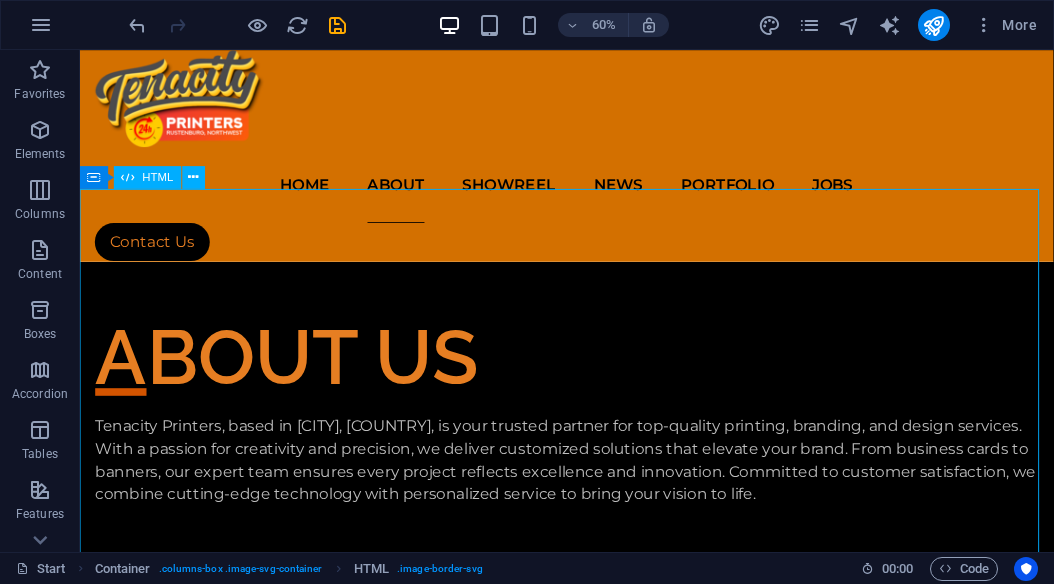 scroll, scrollTop: 2794, scrollLeft: 0, axis: vertical 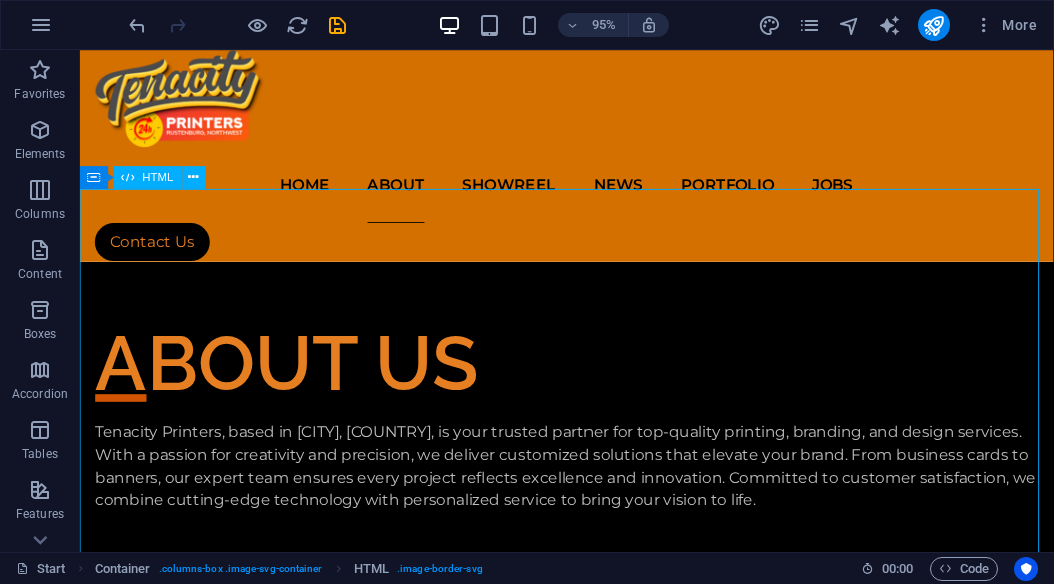 drag, startPoint x: 134, startPoint y: 543, endPoint x: 493, endPoint y: 366, distance: 400.26242 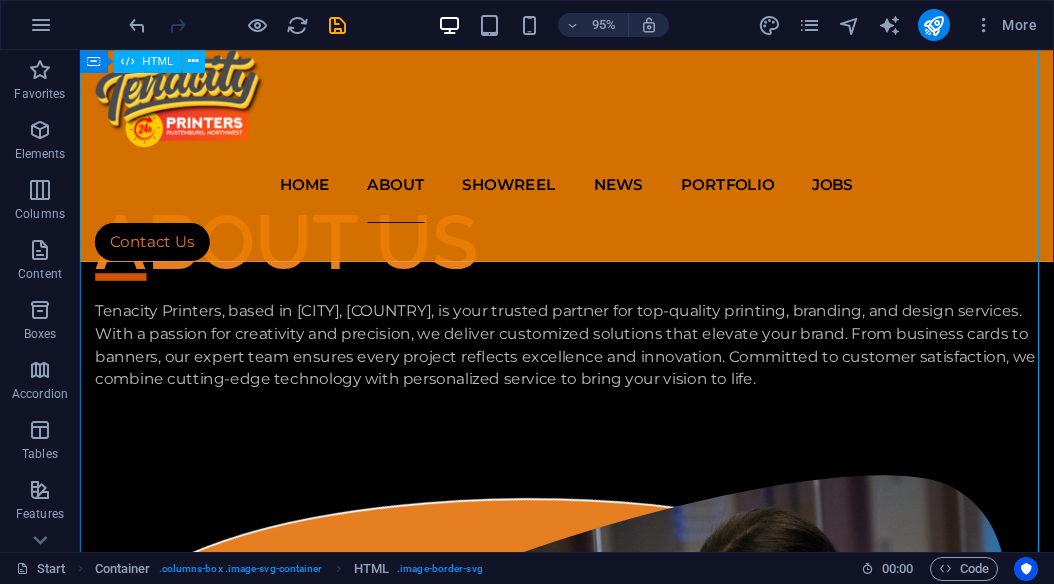 scroll, scrollTop: 2894, scrollLeft: 0, axis: vertical 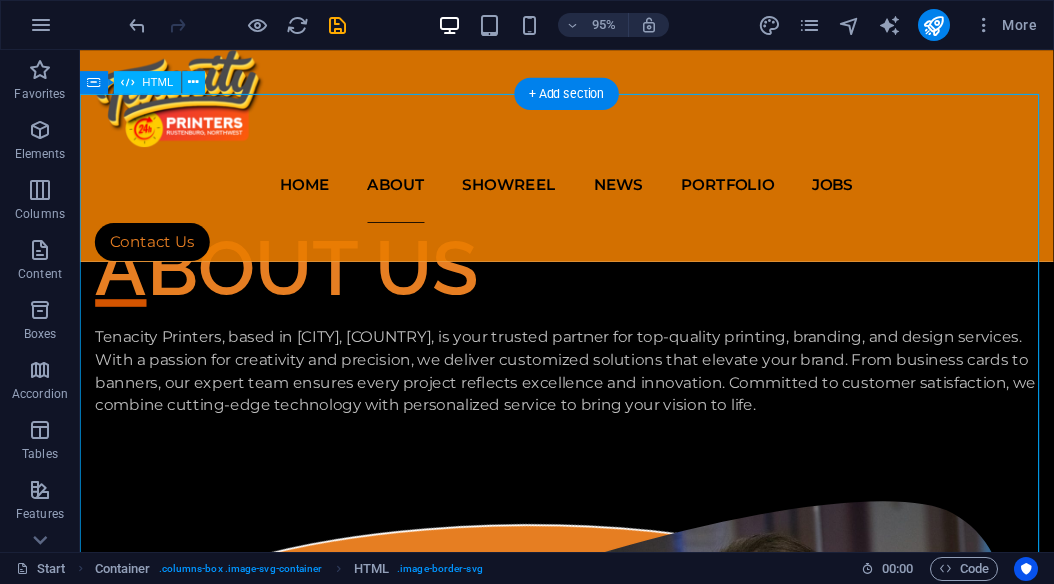 click on ".cls-1{fill:#1a171b;stroke:#fff;stroke-miterlimit:10;} Element 2" at bounding box center (592, 3012) 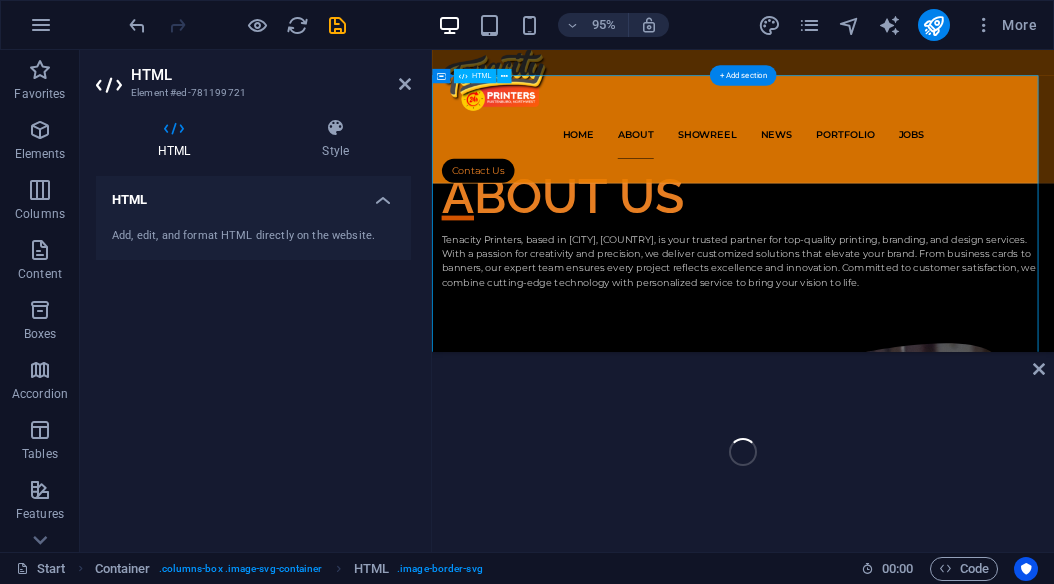 scroll, scrollTop: 2897, scrollLeft: 0, axis: vertical 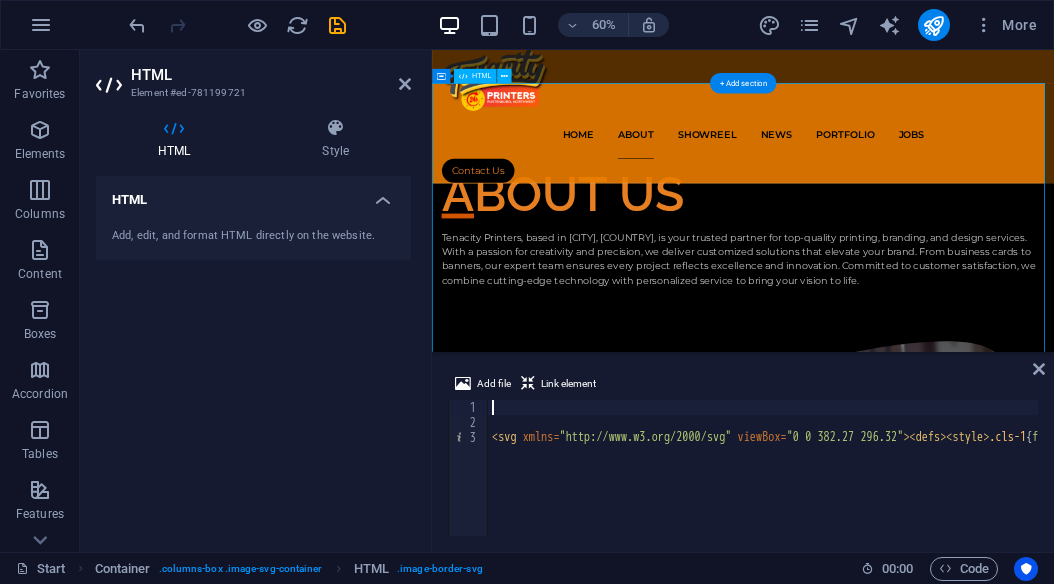 click on ".cls-1{fill:#1a171b;stroke:#fff;stroke-miterlimit:10;} Element 2" at bounding box center (950, 3044) 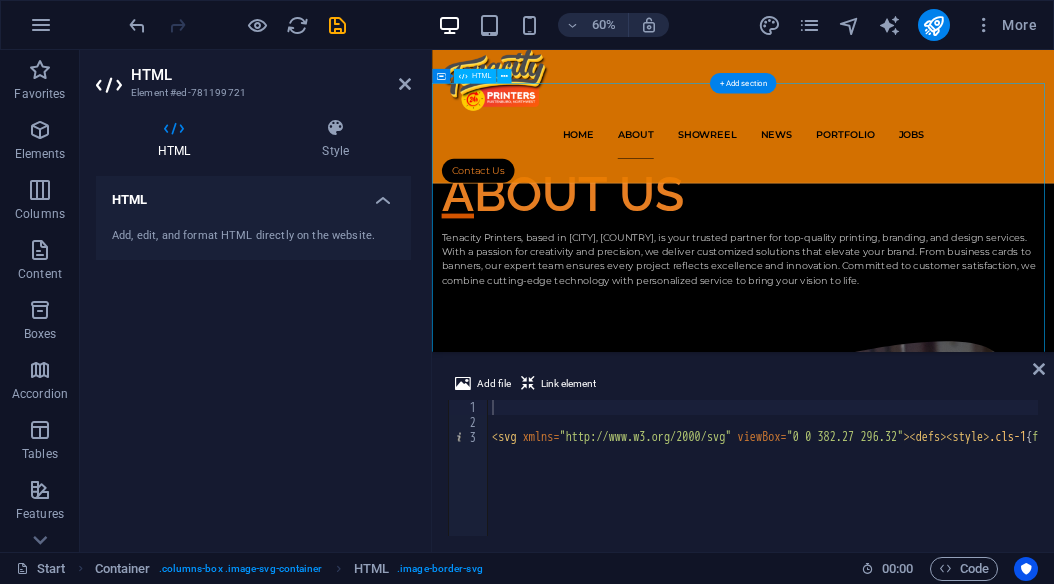 drag, startPoint x: 588, startPoint y: 388, endPoint x: 682, endPoint y: 470, distance: 124.73973 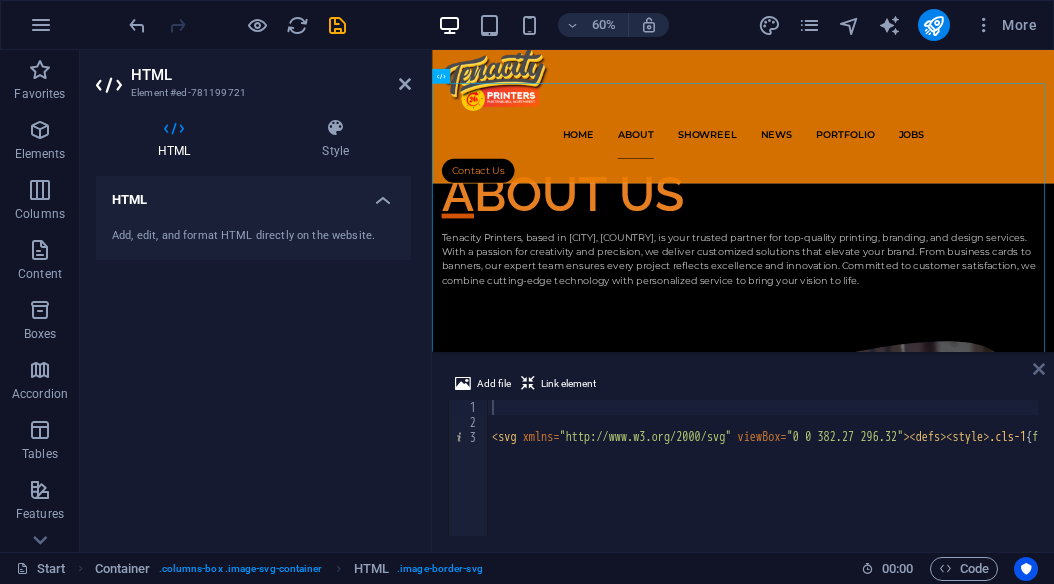 click at bounding box center (1039, 369) 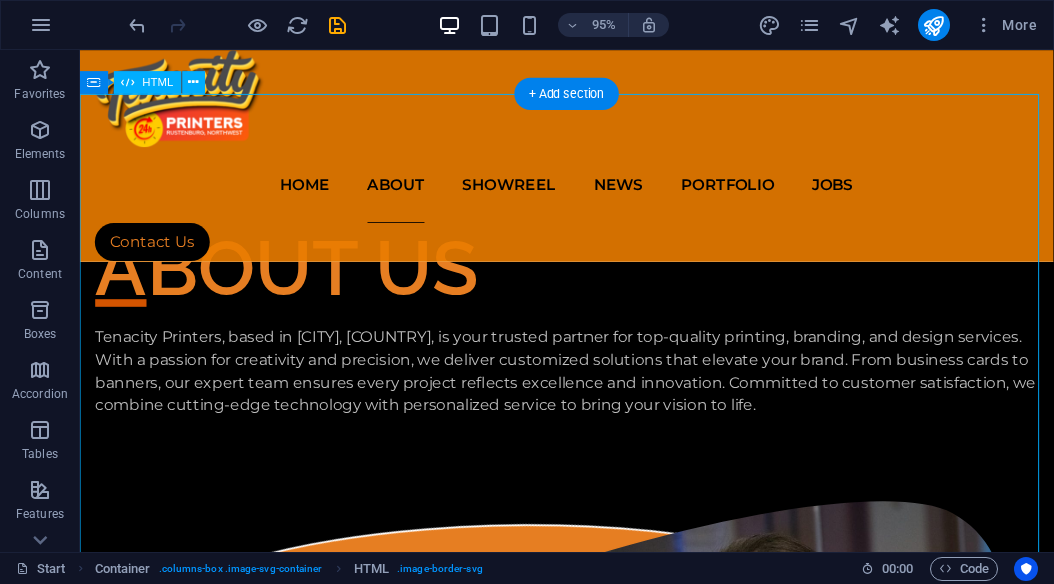 drag, startPoint x: 479, startPoint y: 214, endPoint x: 561, endPoint y: 375, distance: 180.67928 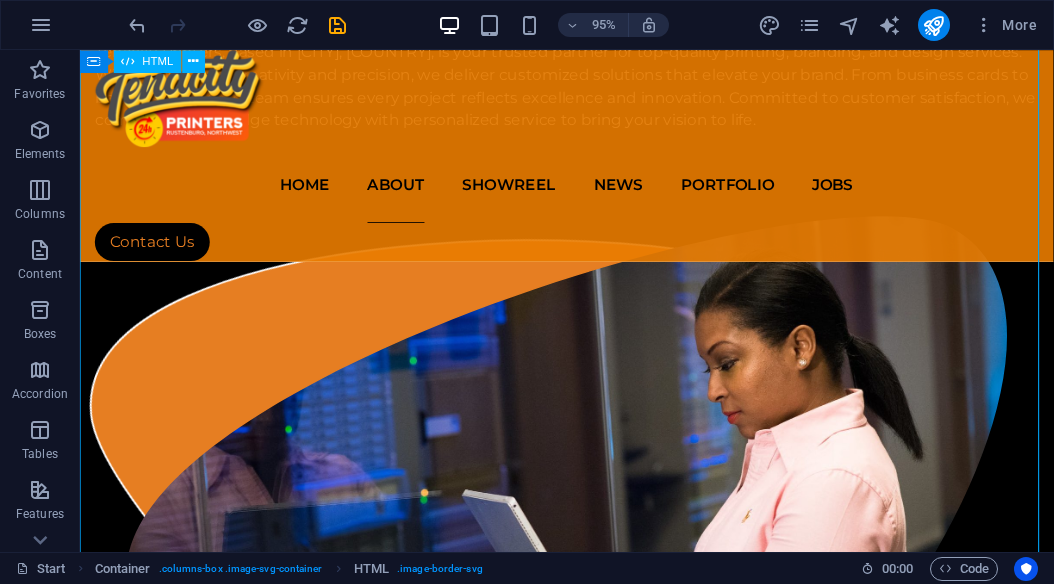 scroll, scrollTop: 3394, scrollLeft: 0, axis: vertical 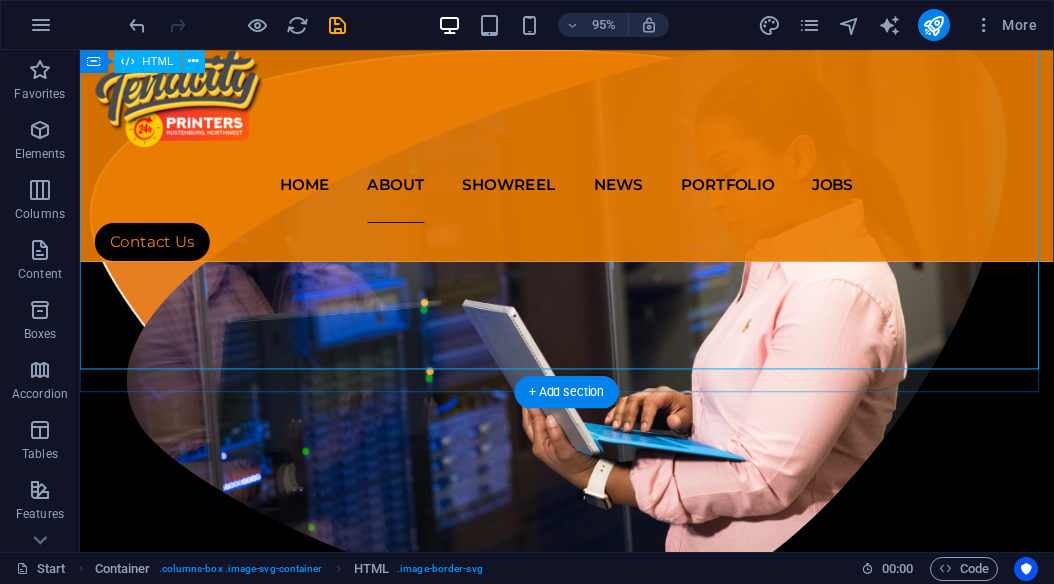 click on ".cls-1{fill:#1a171b;stroke:#fff;stroke-miterlimit:10;} Element 2" at bounding box center [592, 2512] 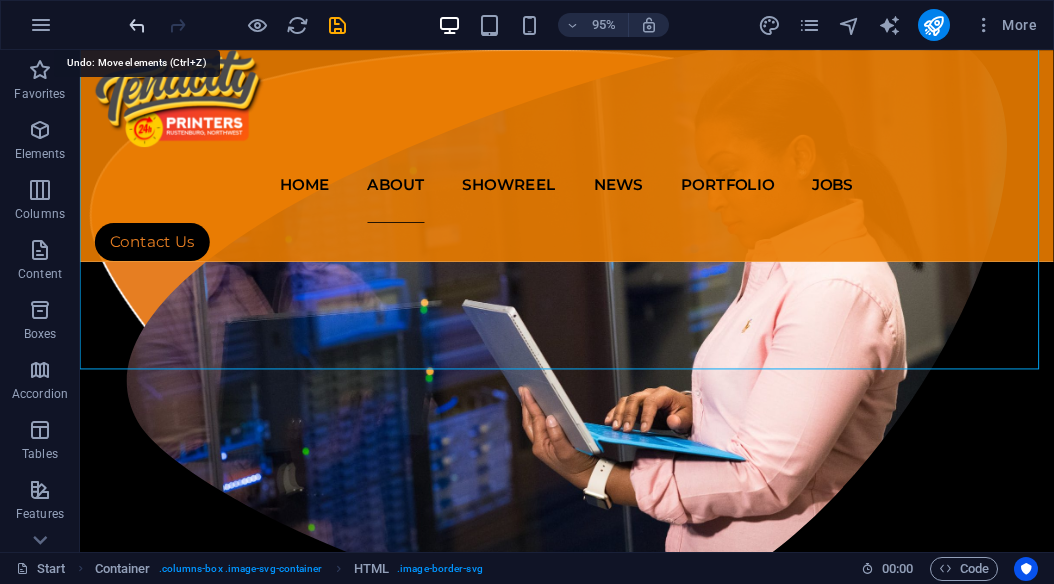 click at bounding box center [137, 25] 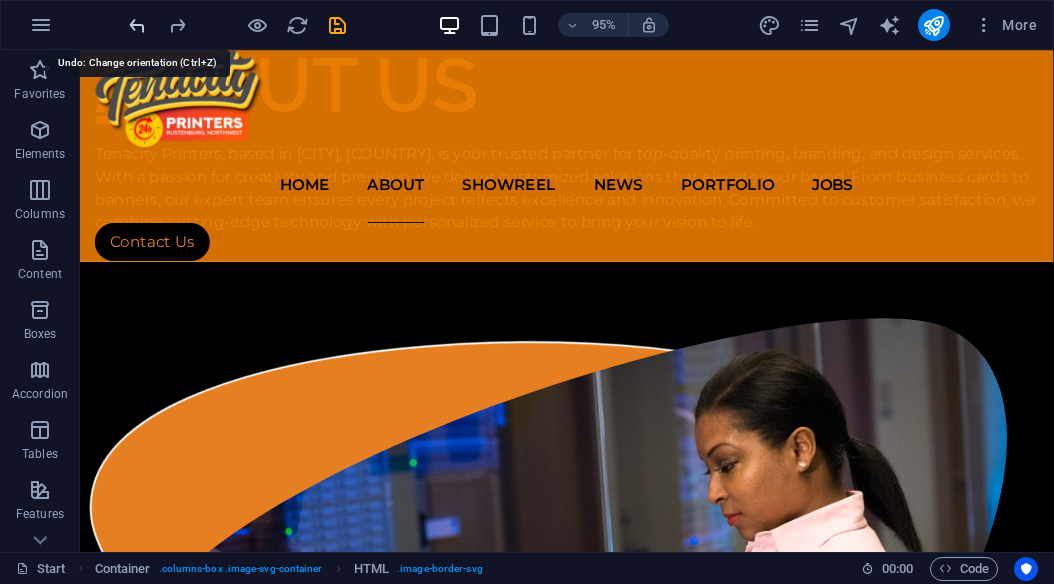 scroll, scrollTop: 3088, scrollLeft: 0, axis: vertical 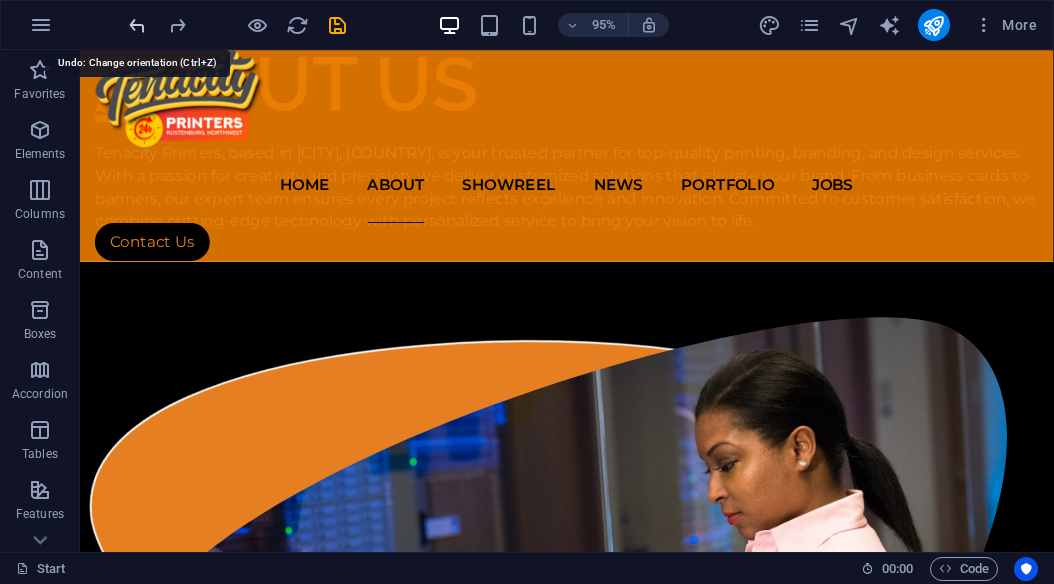 click at bounding box center [137, 25] 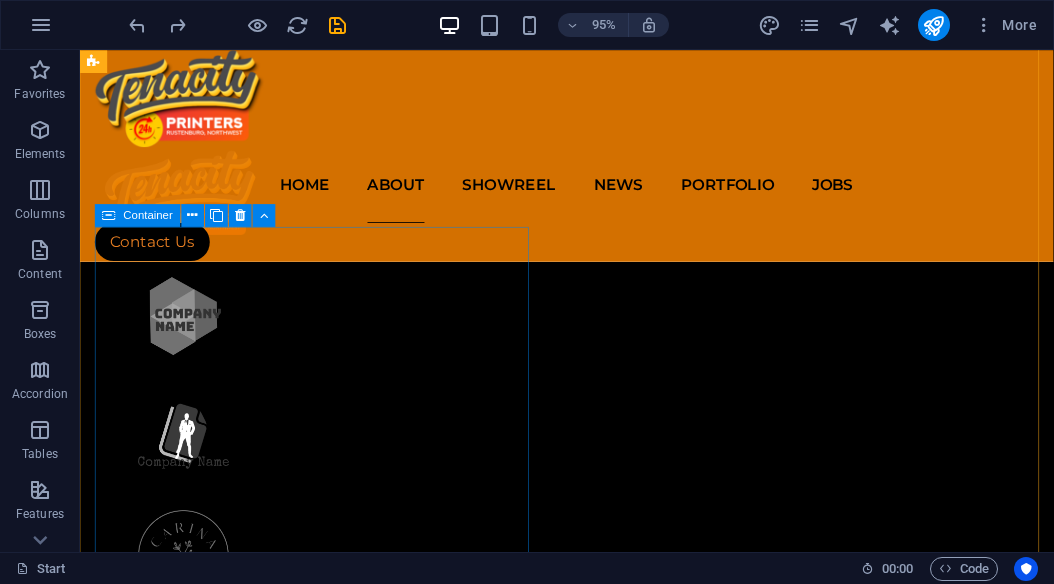 scroll, scrollTop: 1588, scrollLeft: 0, axis: vertical 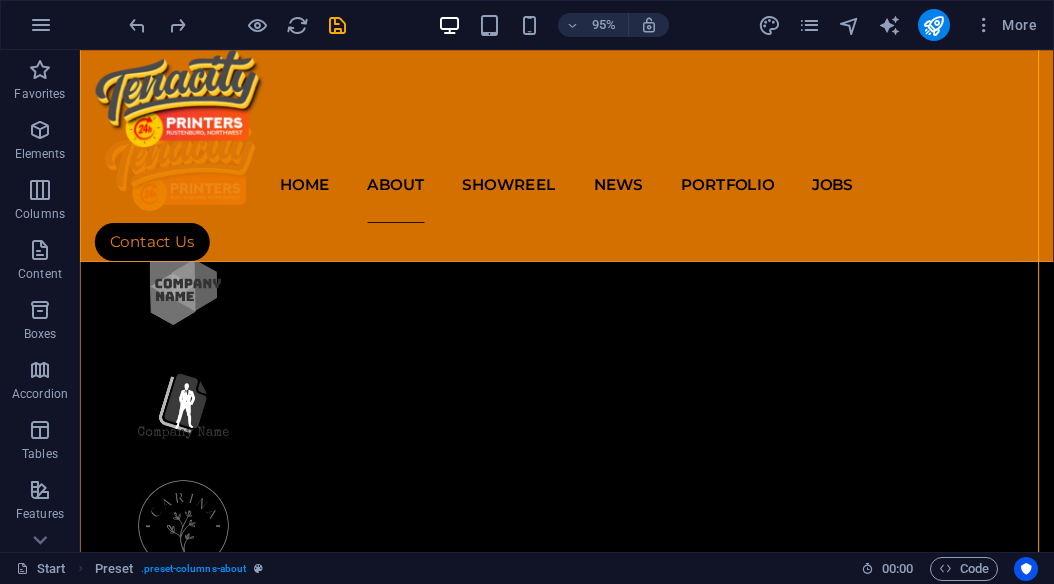 drag, startPoint x: 538, startPoint y: 200, endPoint x: 592, endPoint y: 314, distance: 126.14278 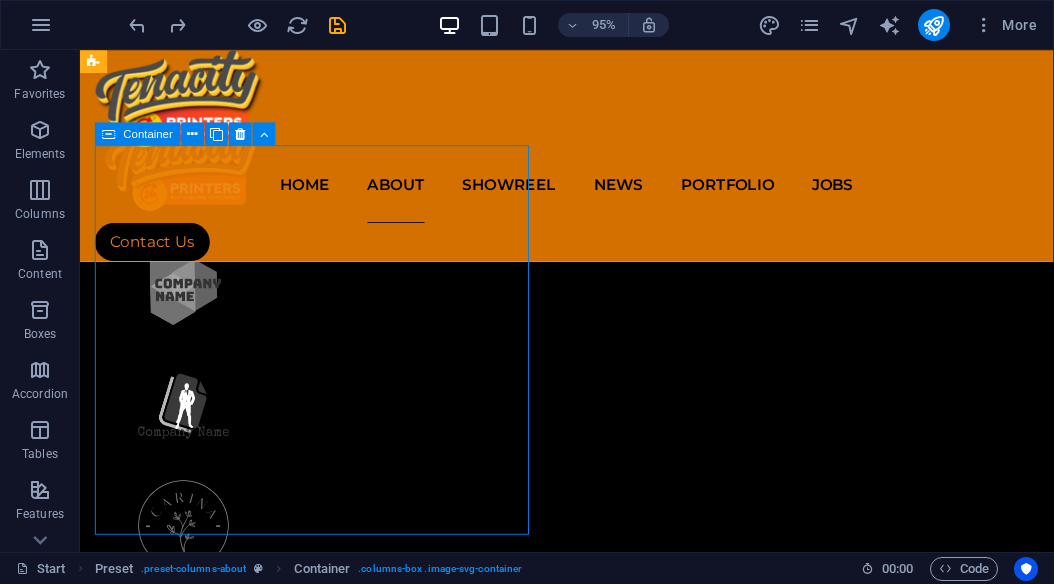 drag, startPoint x: 191, startPoint y: 281, endPoint x: 153, endPoint y: 274, distance: 38.63936 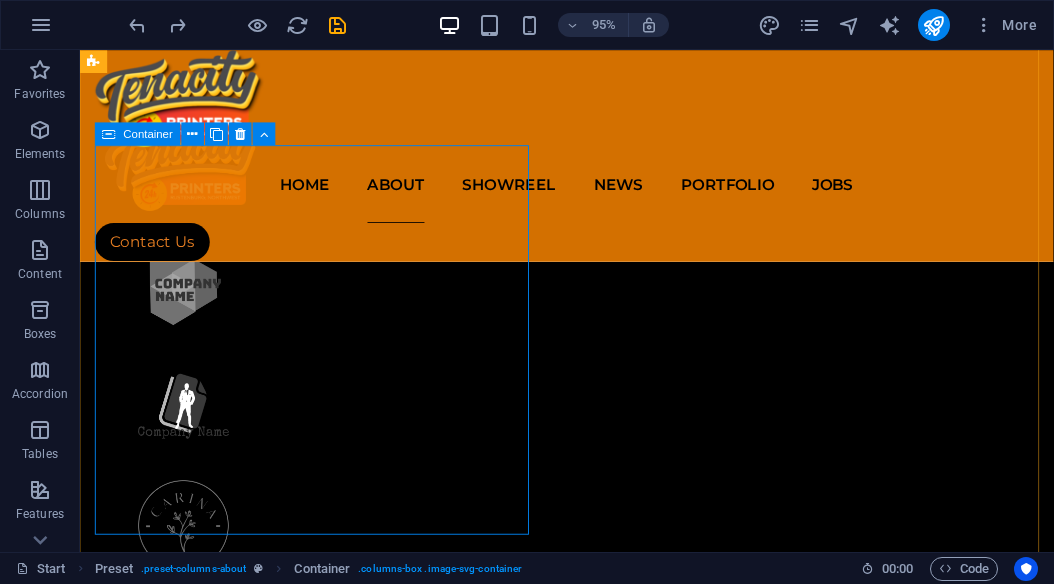 click on ".cls-1{fill:#1a171b;stroke:#fff;stroke-miterlimit:10;} Element 2" at bounding box center (592, 2558) 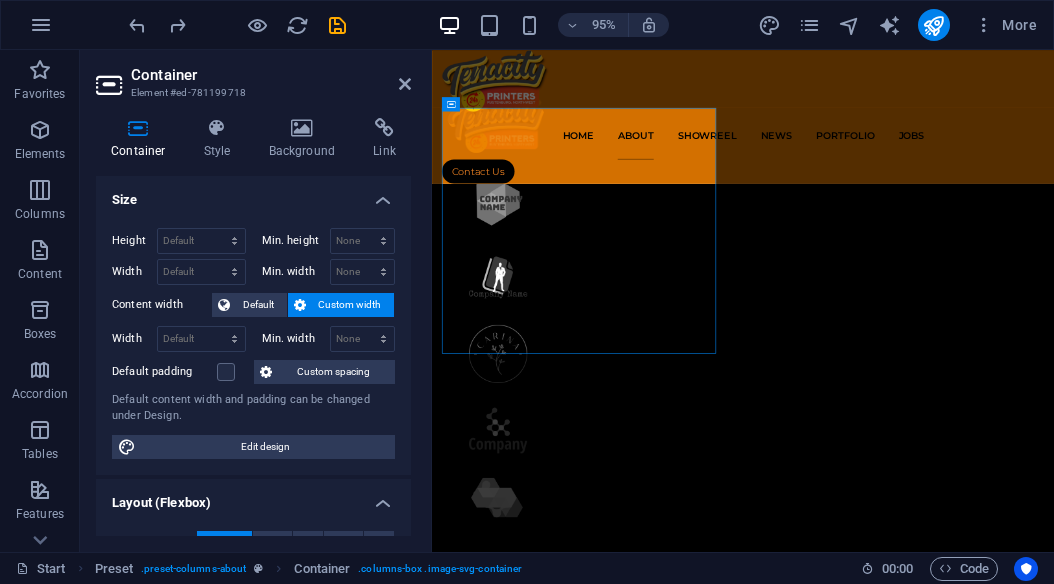 scroll, scrollTop: 1592, scrollLeft: 0, axis: vertical 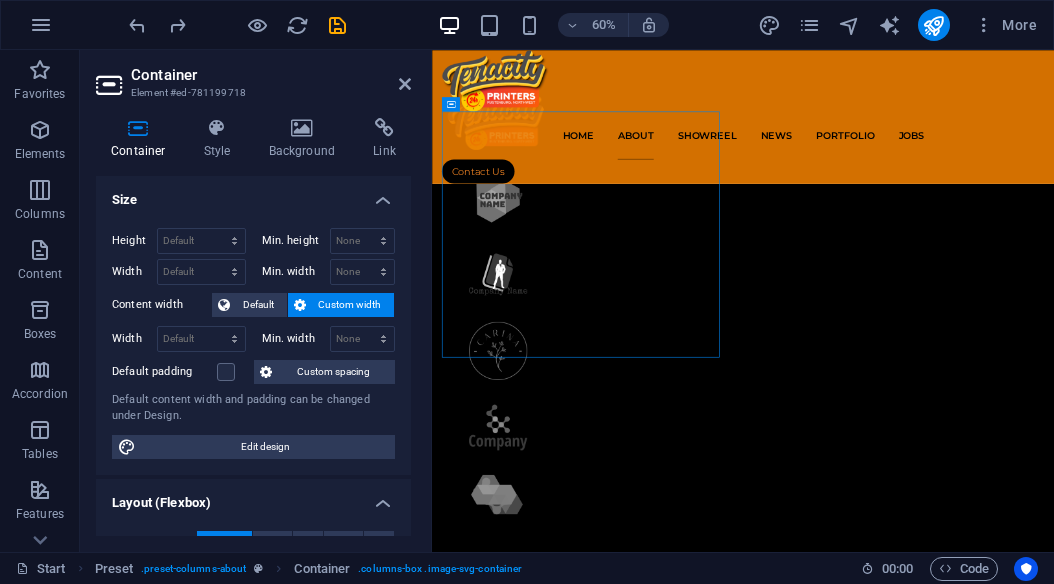 drag, startPoint x: 902, startPoint y: 553, endPoint x: 946, endPoint y: 572, distance: 47.92703 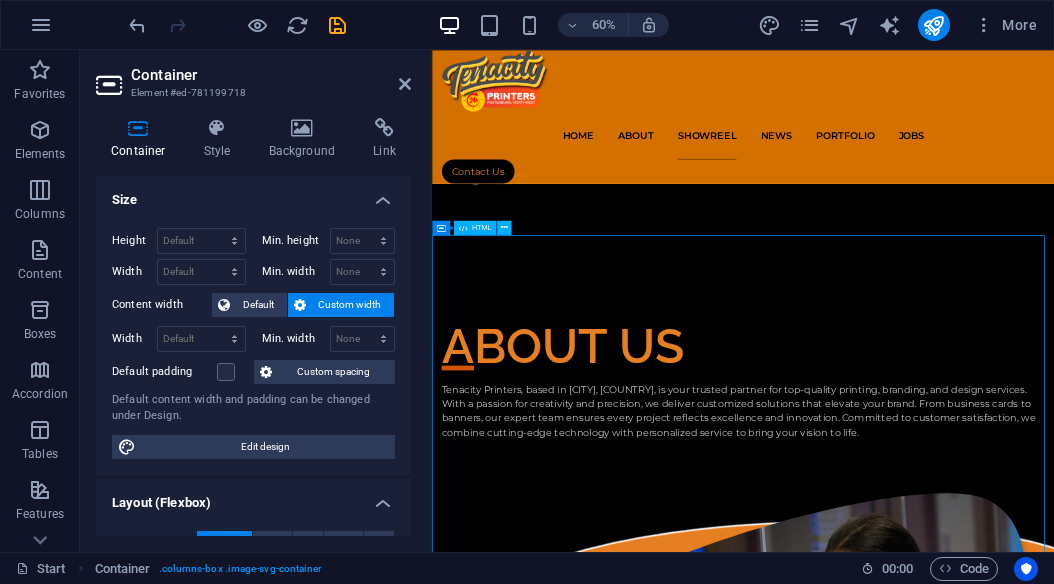 scroll, scrollTop: 2546, scrollLeft: 0, axis: vertical 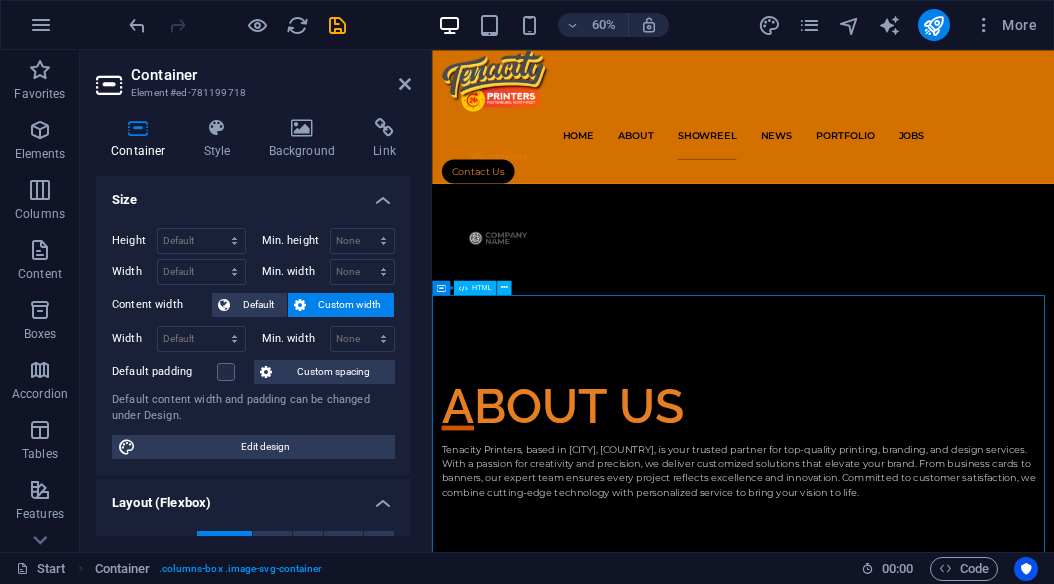 click on "HTML" at bounding box center [475, 287] 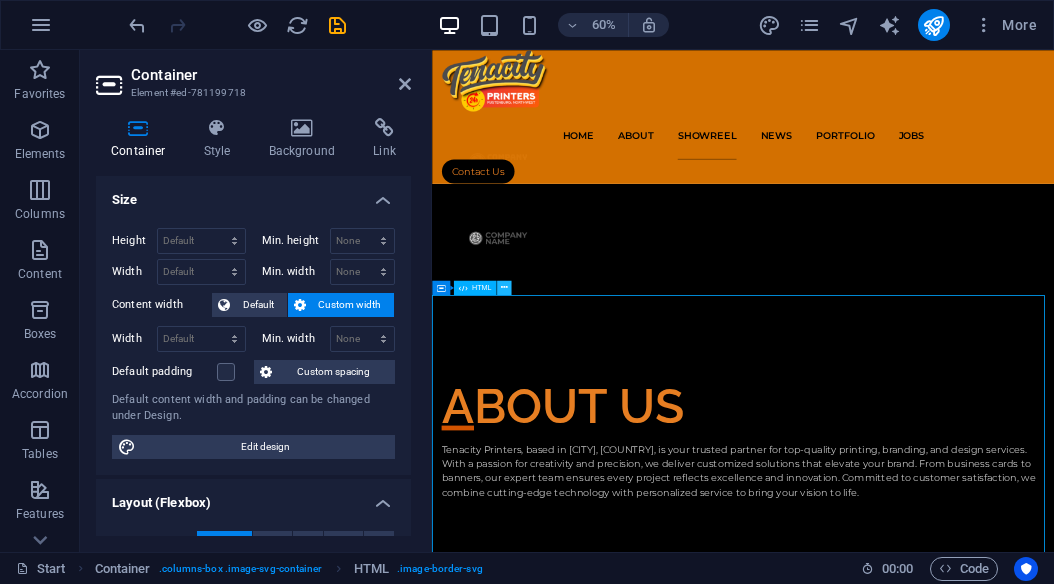 click at bounding box center (504, 287) 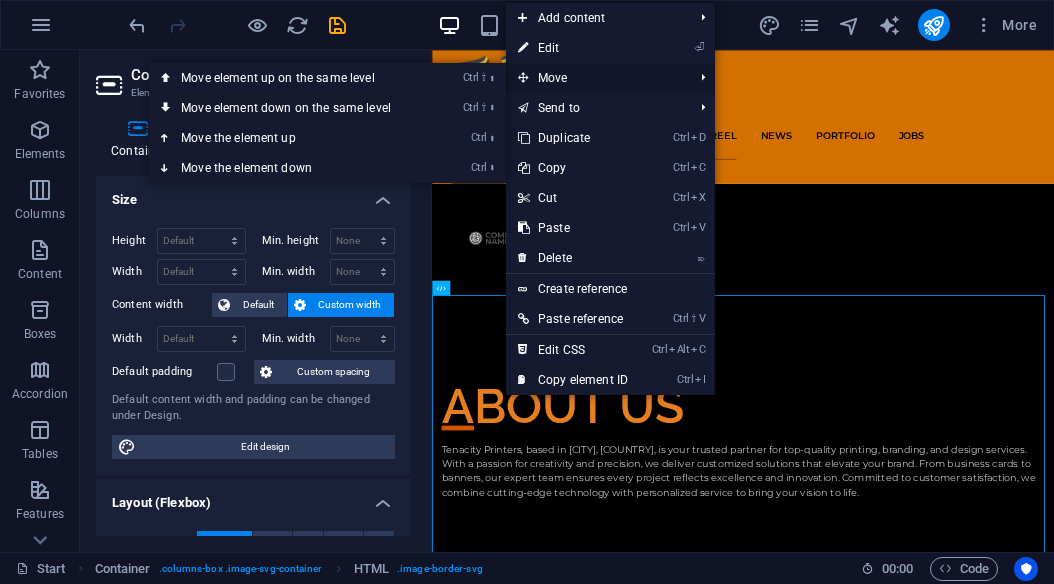 click on "Move" at bounding box center (595, 78) 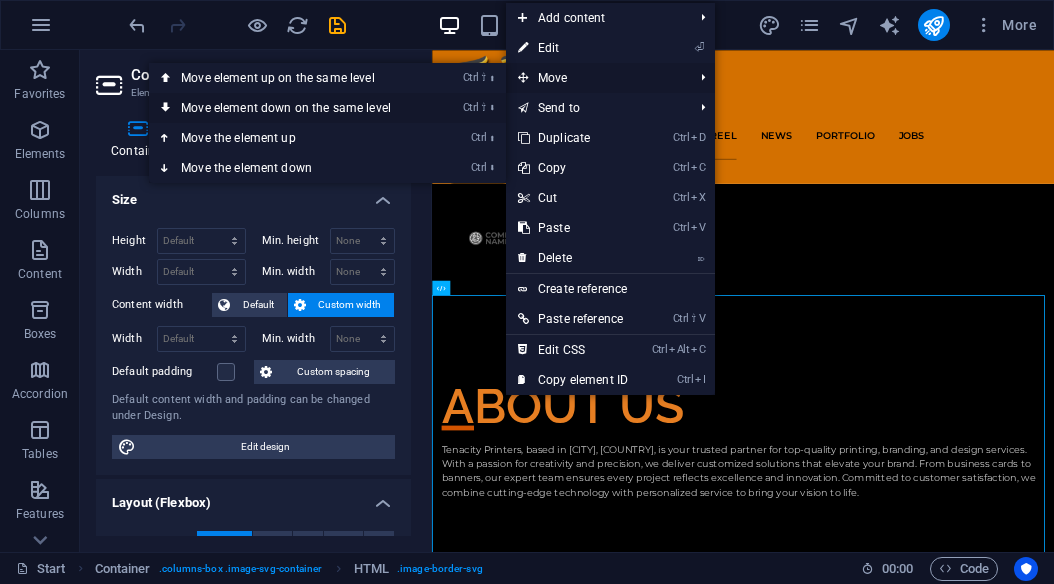 click on "Ctrl ⇧ ⬇  Move element down on the same level" at bounding box center (290, 108) 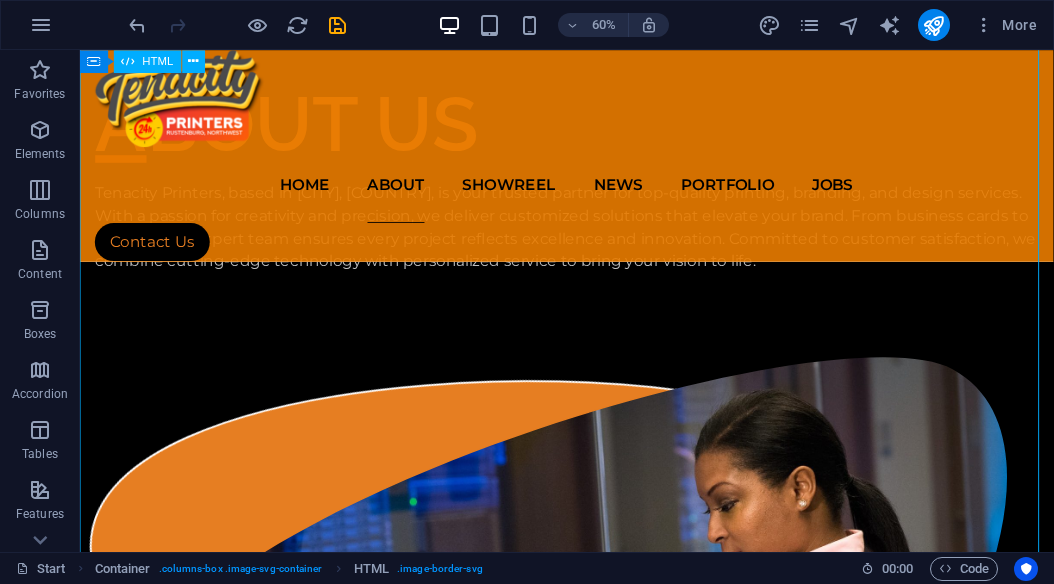 scroll, scrollTop: 3032, scrollLeft: 0, axis: vertical 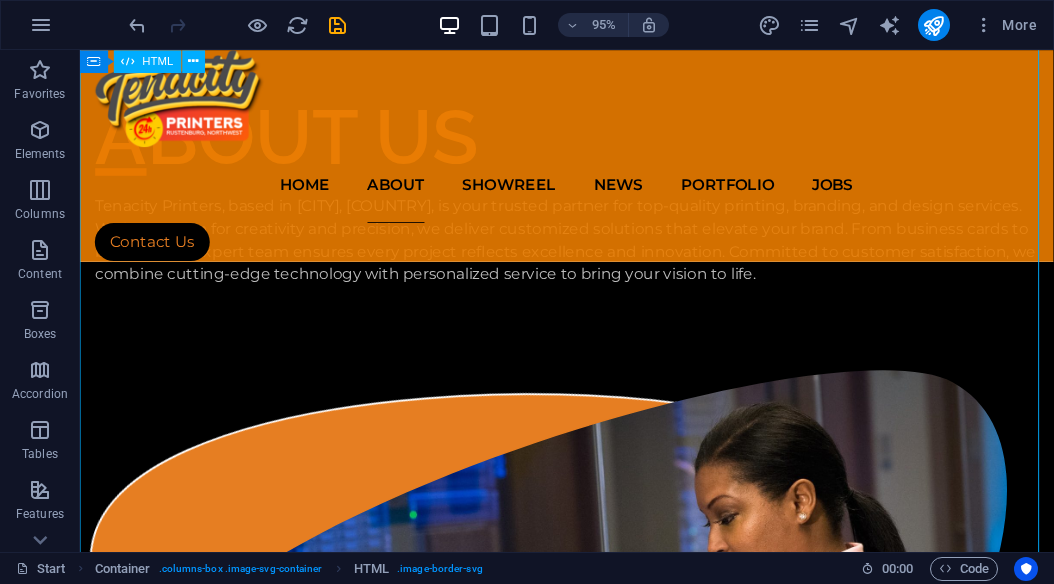 drag, startPoint x: 698, startPoint y: 753, endPoint x: 727, endPoint y: 451, distance: 303.3892 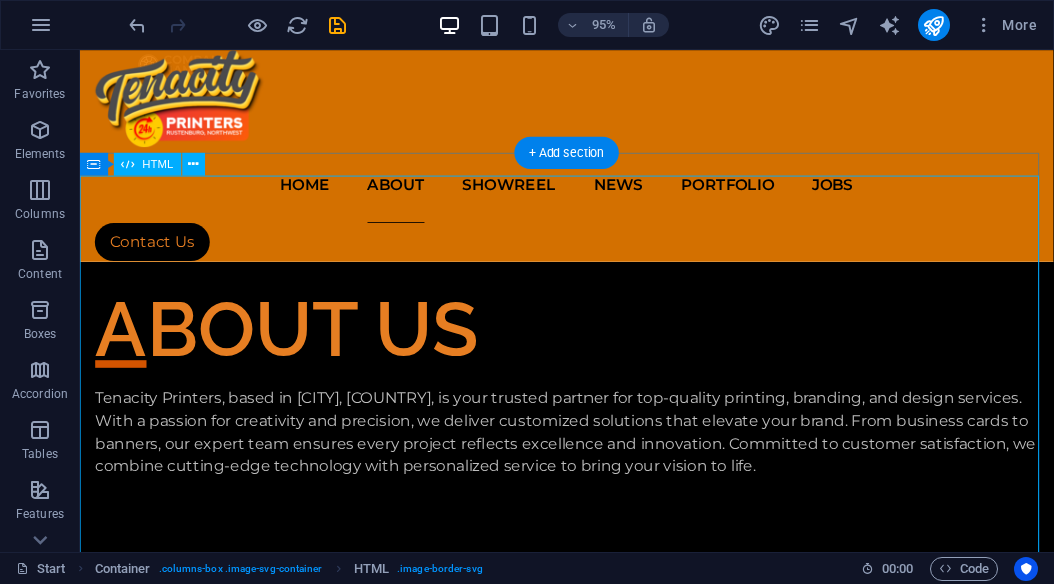 scroll, scrollTop: 2832, scrollLeft: 0, axis: vertical 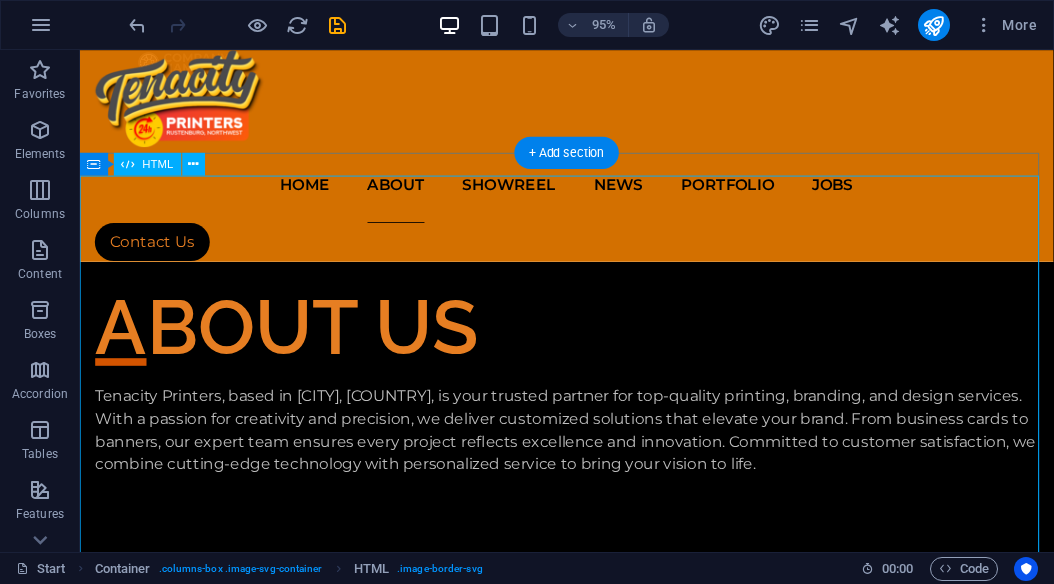 click on ".cls-1{fill:#1a171b;stroke:#fff;stroke-miterlimit:10;} Element 2" at bounding box center (592, 3098) 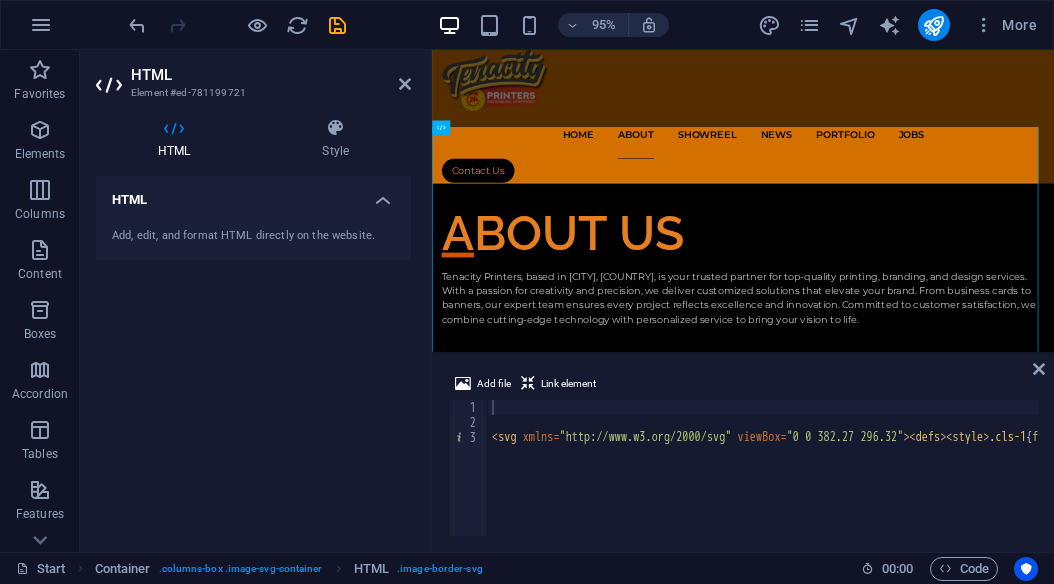 click on "Add file Link element 1 2 3 < svg   xmlns = "http://www.w3.org/2000/svg"   viewBox = "0 0 382.27 296.32" > < defs > < style > .cls-1 { fill : #1a171b ; stroke : #fff ; stroke-miterlimit : 10 ; } </ style > </ defs > < title > Element 2 </ title > < g   id = "Ebene_2"   data-name = "Ebene 2" > < g   id = "Ebene_1-2"   data-name = "Ebene 1" > < path   class = "cls-1"   d = "M358.21,6.54c-55.37-35.43-401.89,92.35-353,193,17,35,138.91,101.73,216,95.93C313.21,288.54,433.21,54.54,358.21,6.54Z" > </ path > </ g > </ g > </ svg >     XXXXXXXXXXXXXXXXXXXXXXXXXXXXXXXXXXXXXXXXXXXXXXXXXXXXXXXXXXXXXXXXXXXXXXXXXXXXXXXXXXXXXXXXXXXXXXXXXXXXXXXXXXXXXXXXXXXXXXXXXXXXXXXXXXXXXXXXXXXXXXXXXXXXXXXXXXXXXXXXXXXXXXXXXXXXXXXXXXXXXXXXXXXXXXXXXXXXXXXXXXXXXXXXXXXXXXXXXXXXXXXXXXXXXXXXXXXXXXXXXXXXXXXXXXXXXXXX" at bounding box center [743, 454] 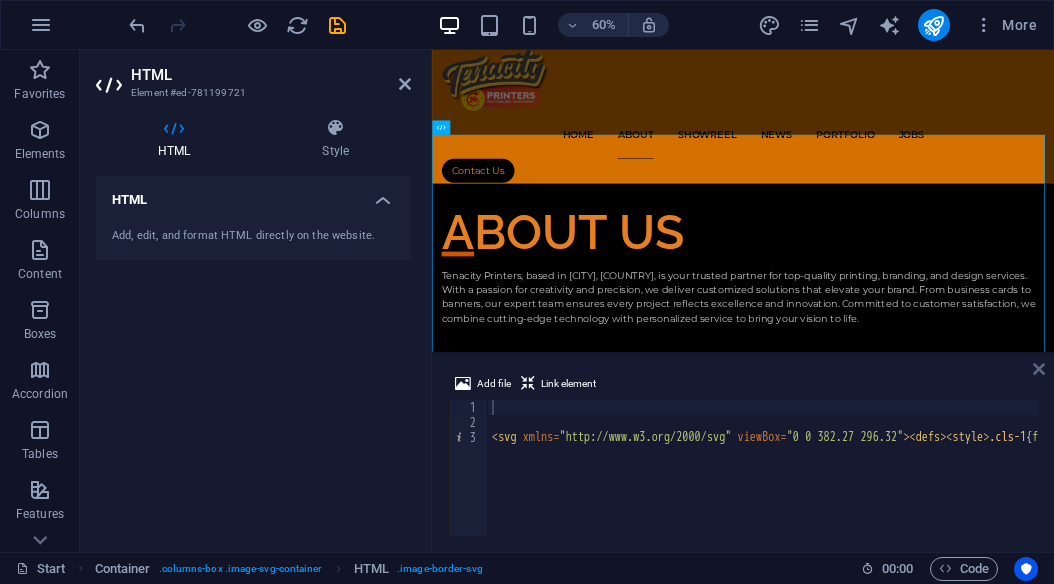 click at bounding box center (1039, 369) 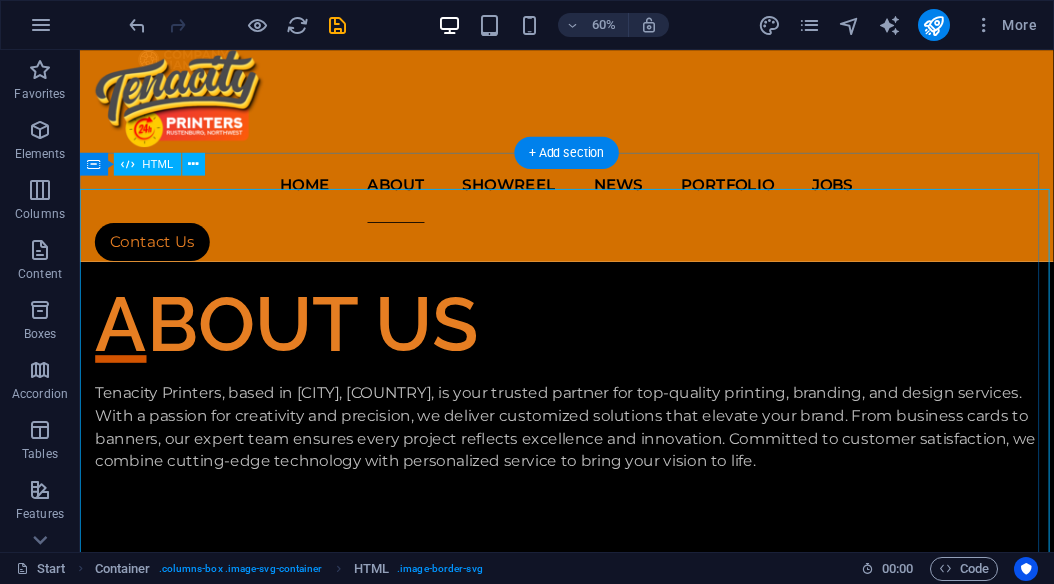 scroll, scrollTop: 2832, scrollLeft: 0, axis: vertical 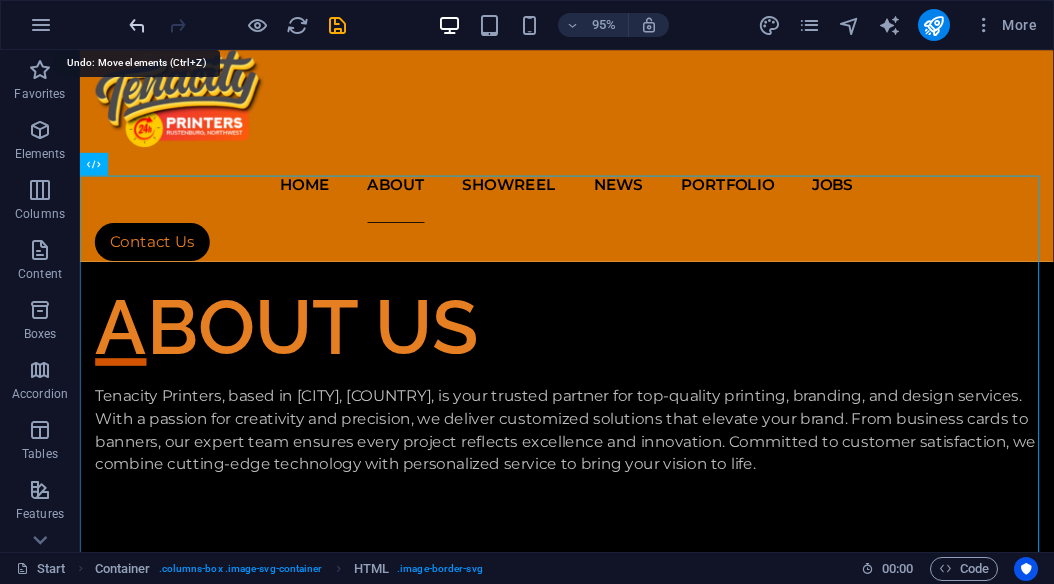 click at bounding box center (137, 25) 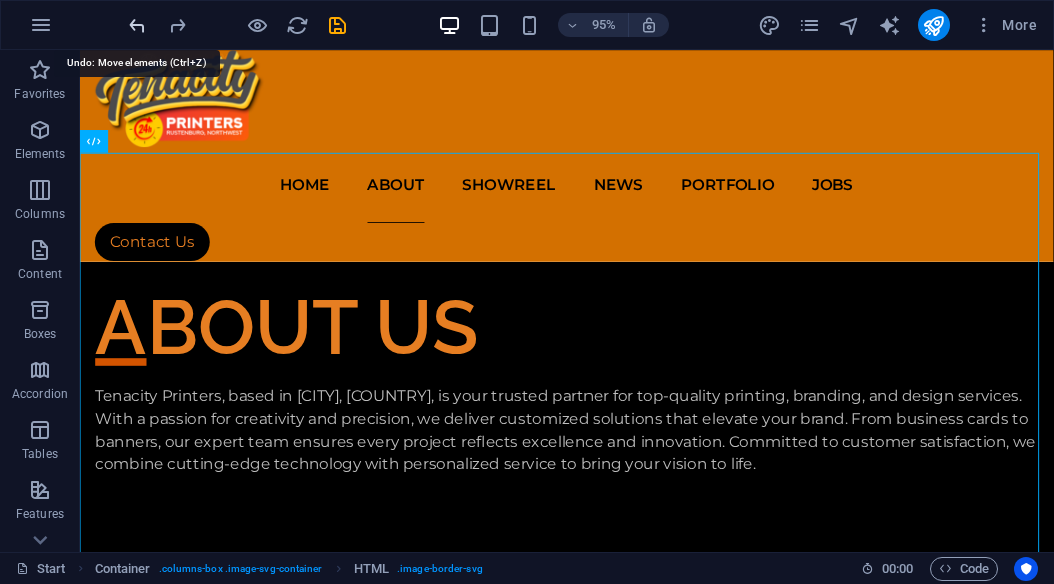 click at bounding box center (137, 25) 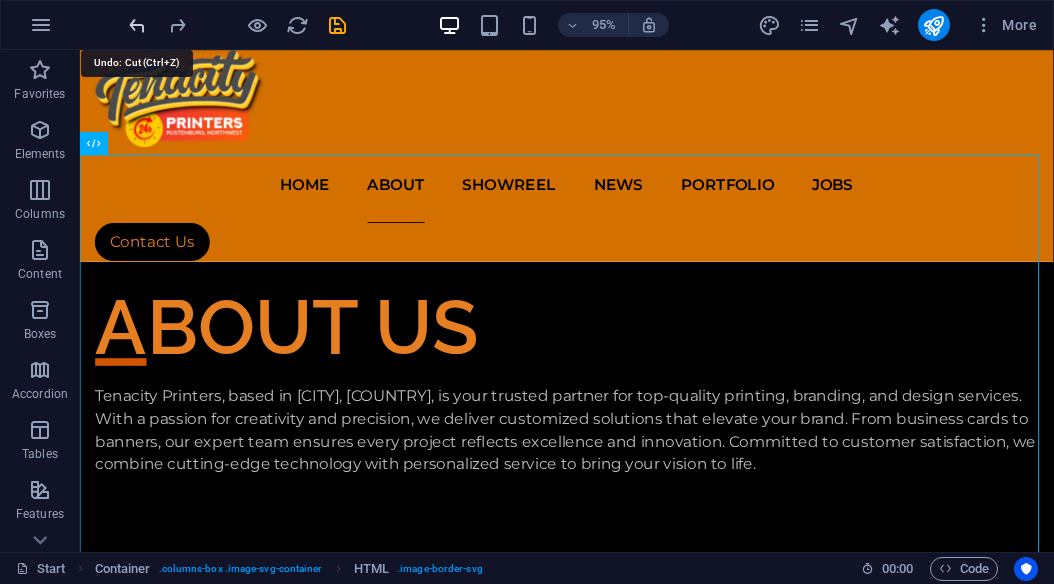 scroll, scrollTop: 1628, scrollLeft: 0, axis: vertical 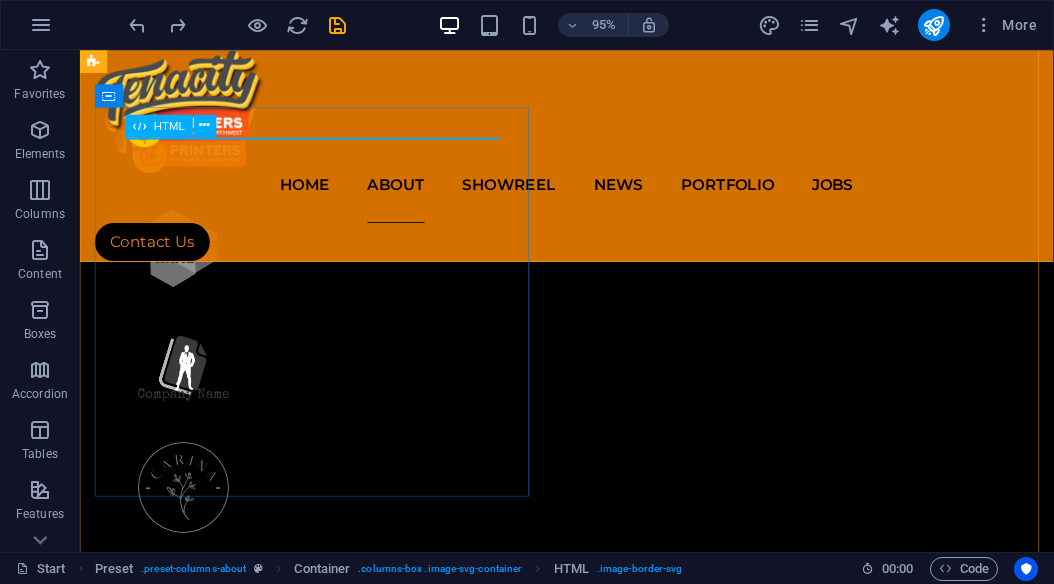 click at bounding box center [139, 125] 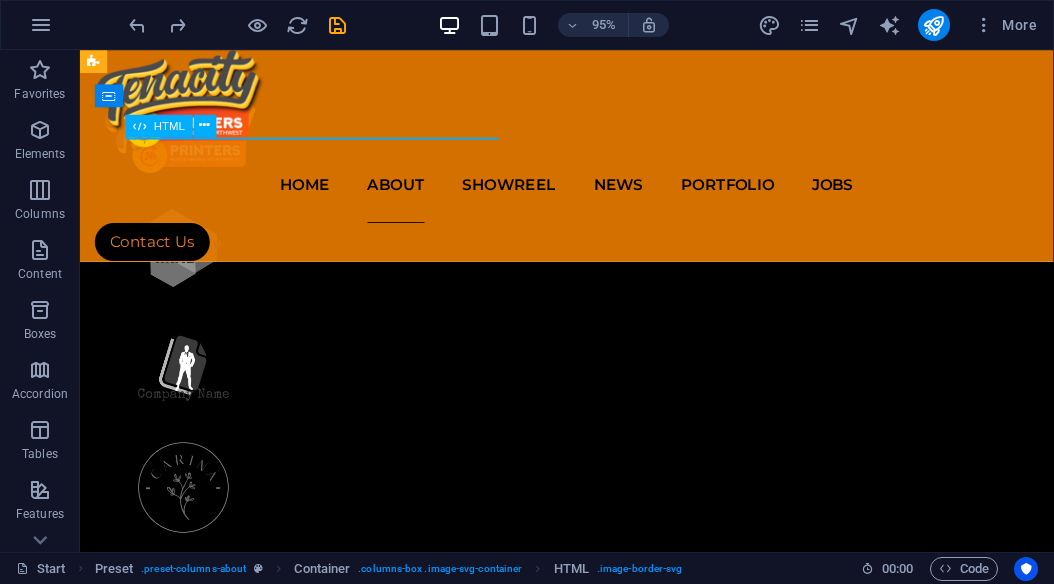 drag, startPoint x: 134, startPoint y: 131, endPoint x: 149, endPoint y: 130, distance: 15.033297 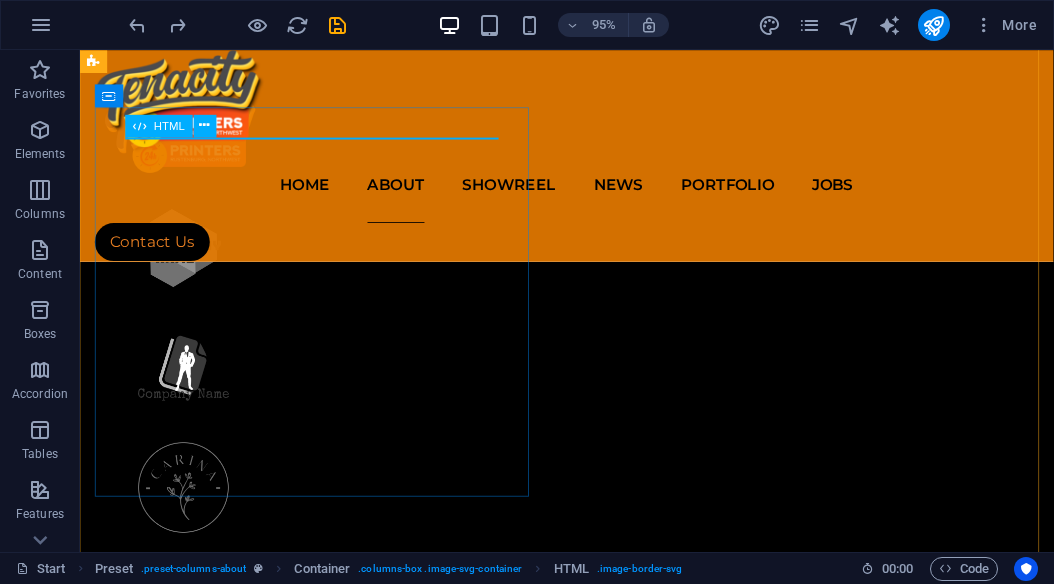 click on "HTML" at bounding box center (159, 125) 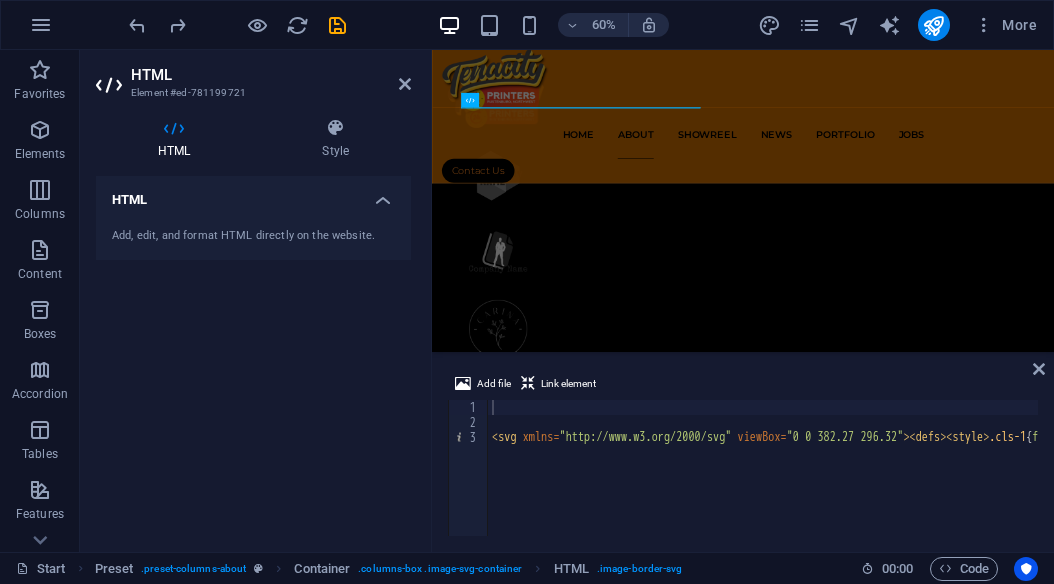 scroll, scrollTop: 1630, scrollLeft: 0, axis: vertical 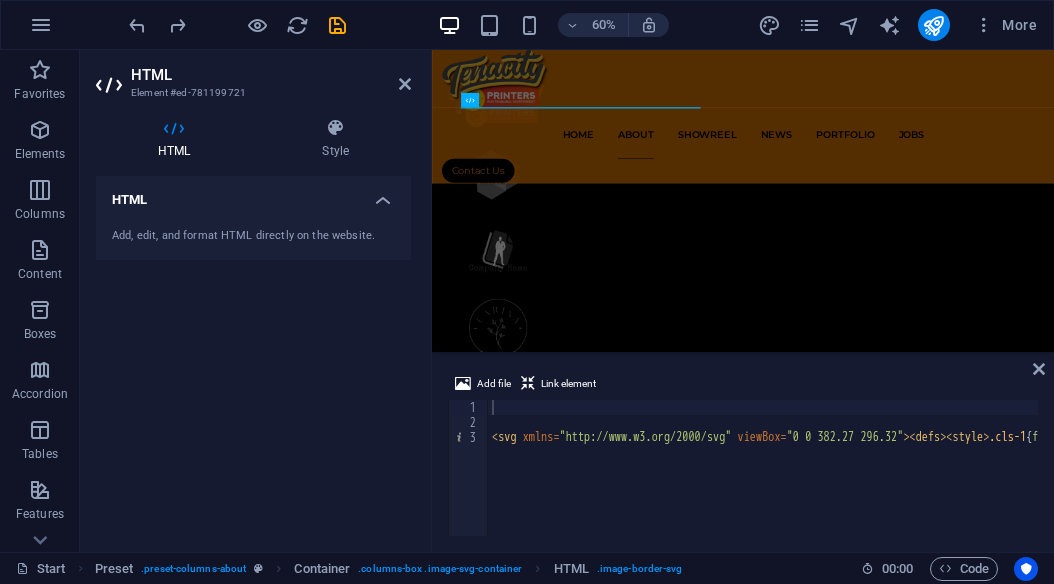 click at bounding box center [174, 128] 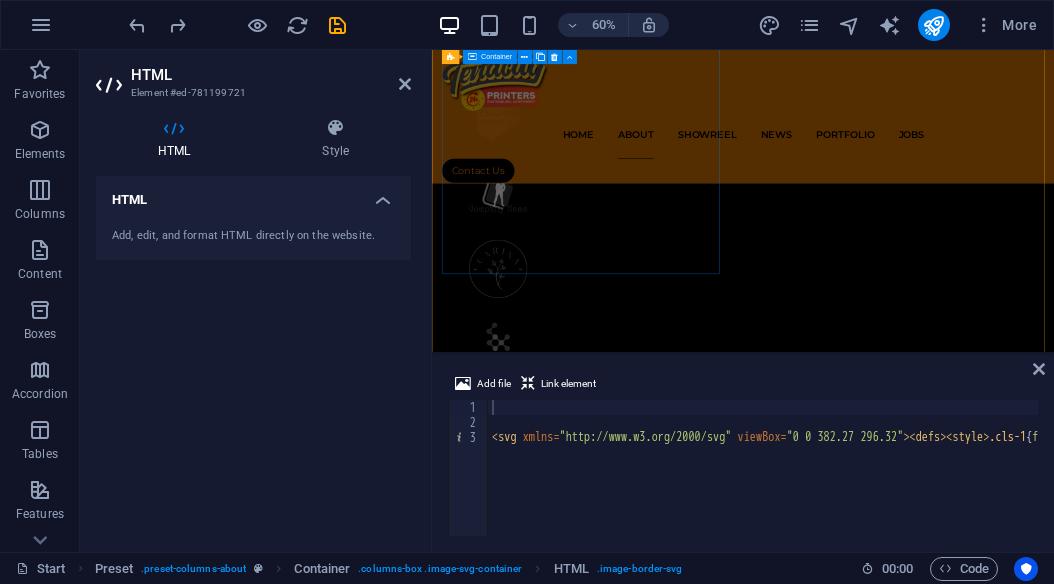 scroll, scrollTop: 1730, scrollLeft: 0, axis: vertical 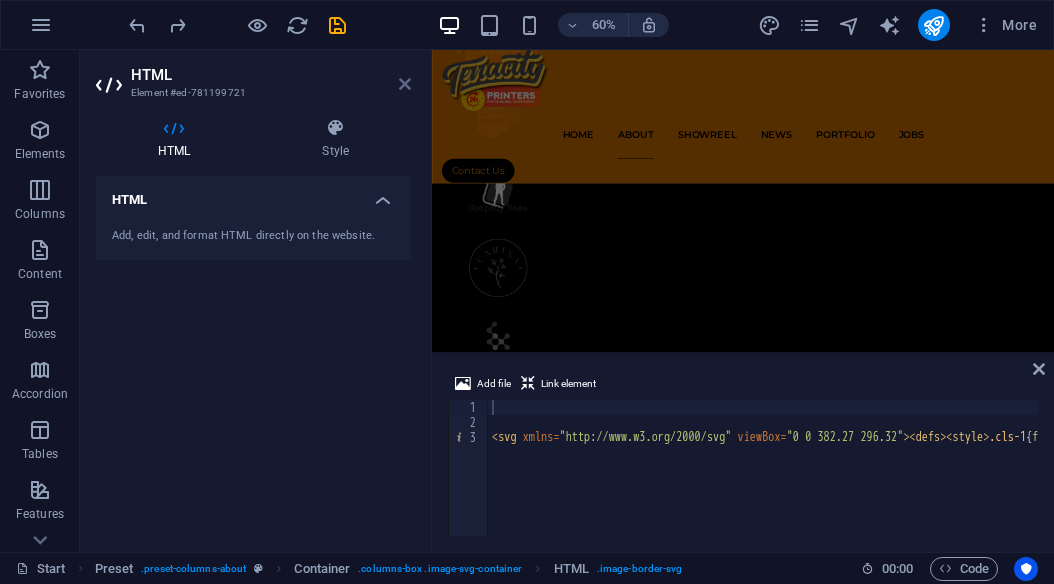 click at bounding box center (405, 84) 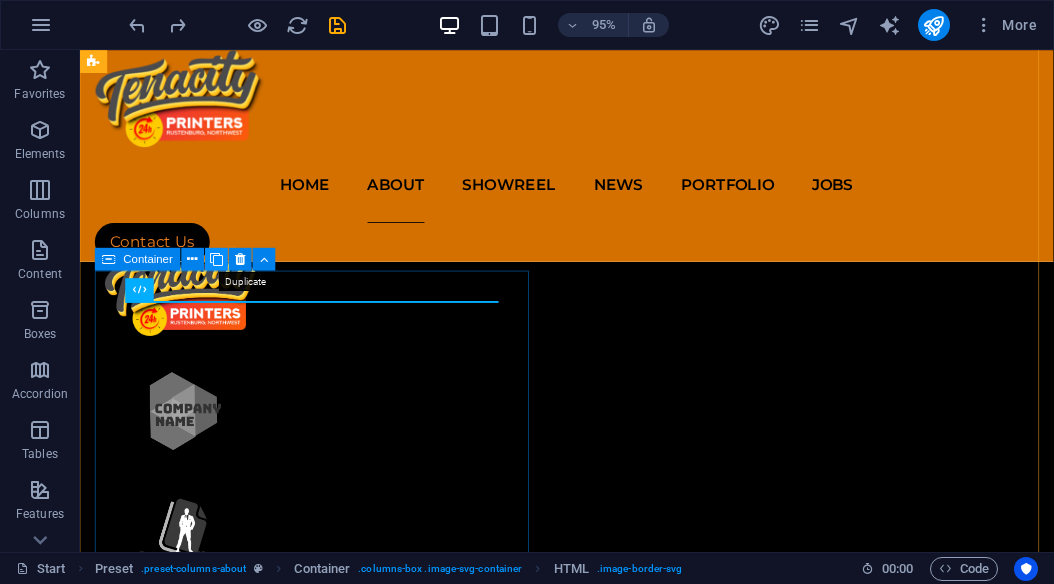 click at bounding box center (216, 259) 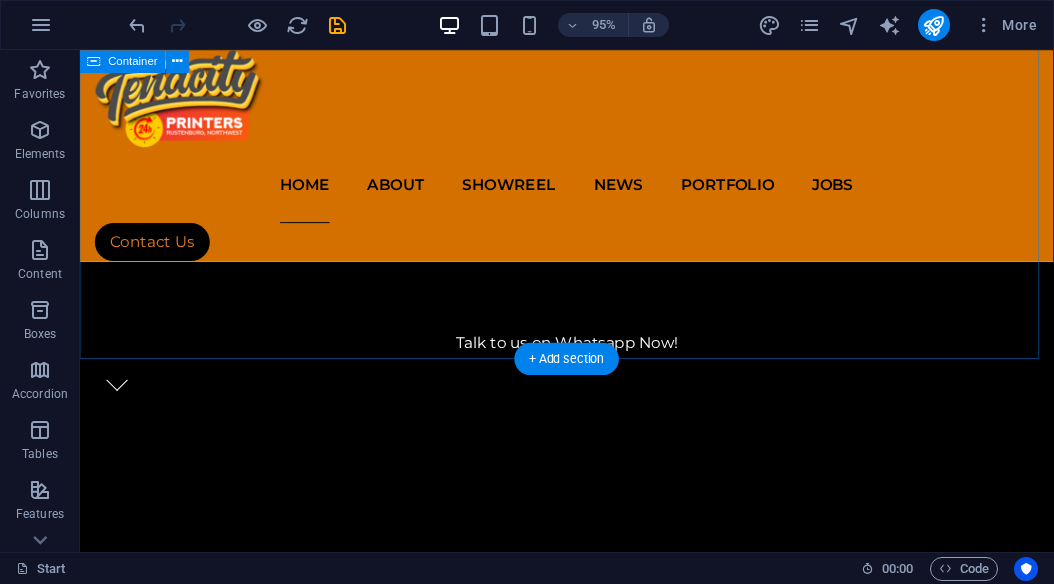 scroll, scrollTop: 956, scrollLeft: 0, axis: vertical 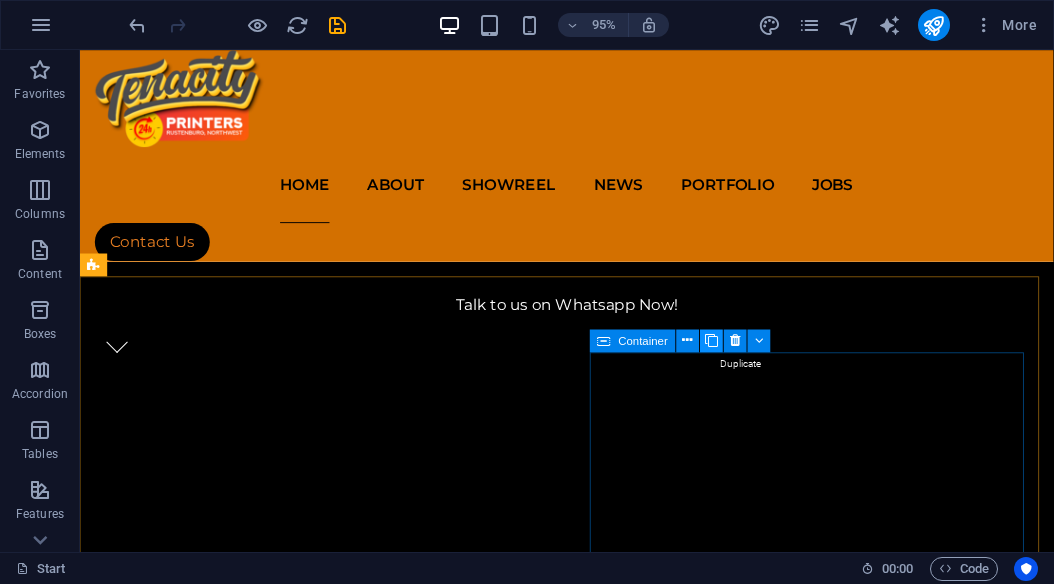 click at bounding box center [711, 341] 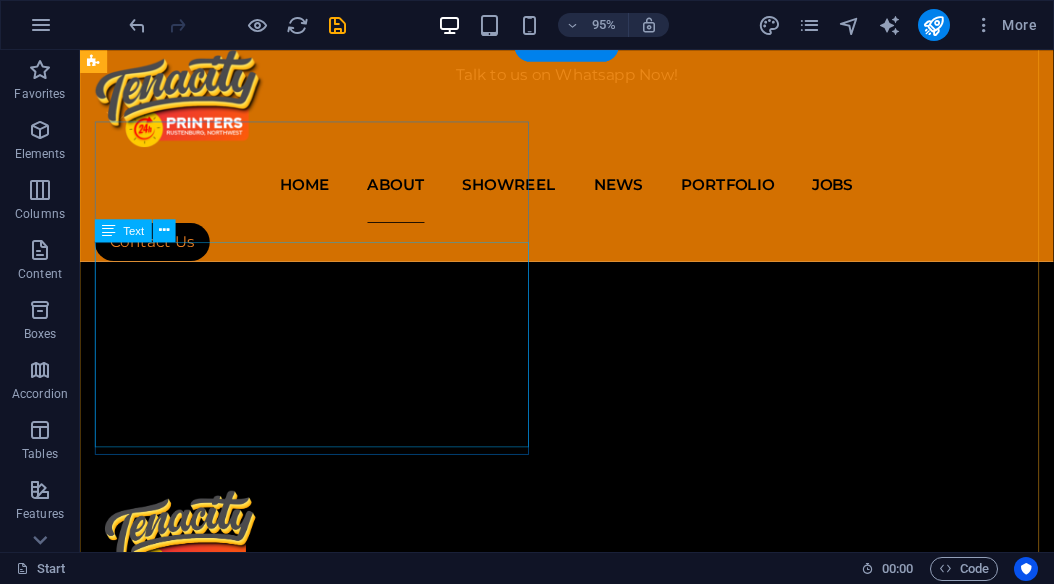 scroll, scrollTop: 998, scrollLeft: 0, axis: vertical 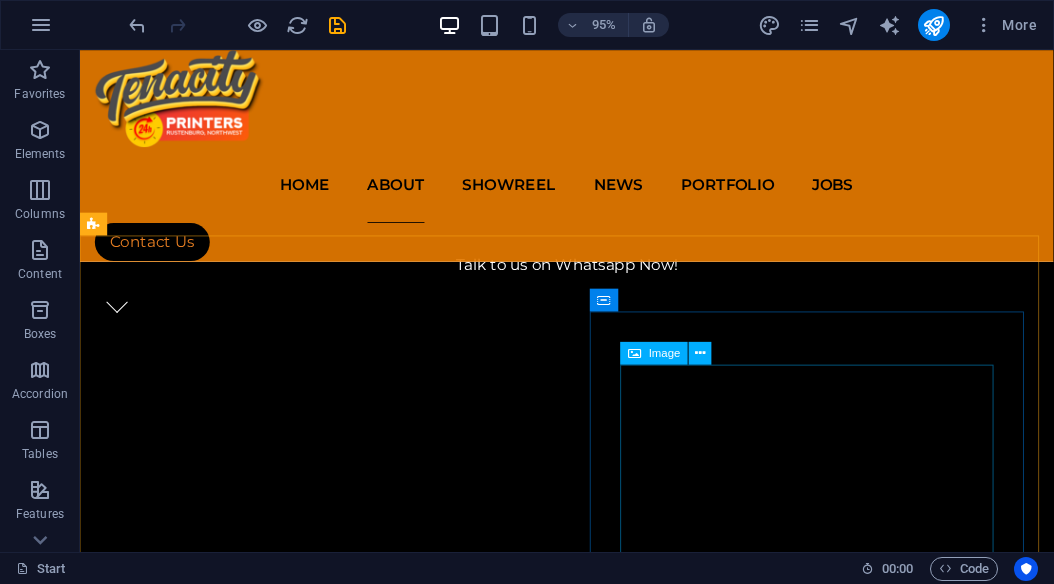 click on "Image" at bounding box center [655, 353] 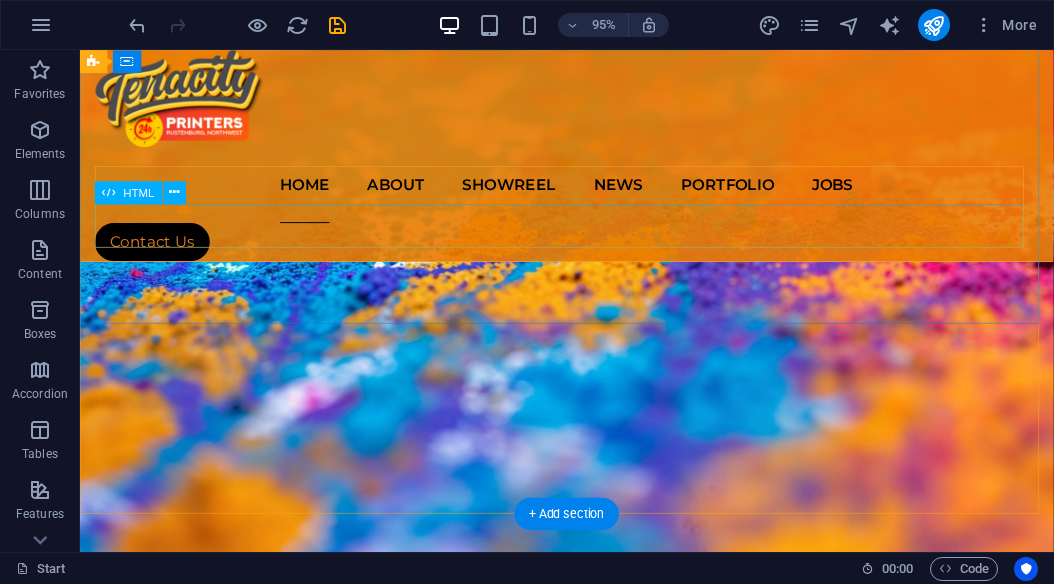 scroll, scrollTop: 0, scrollLeft: 0, axis: both 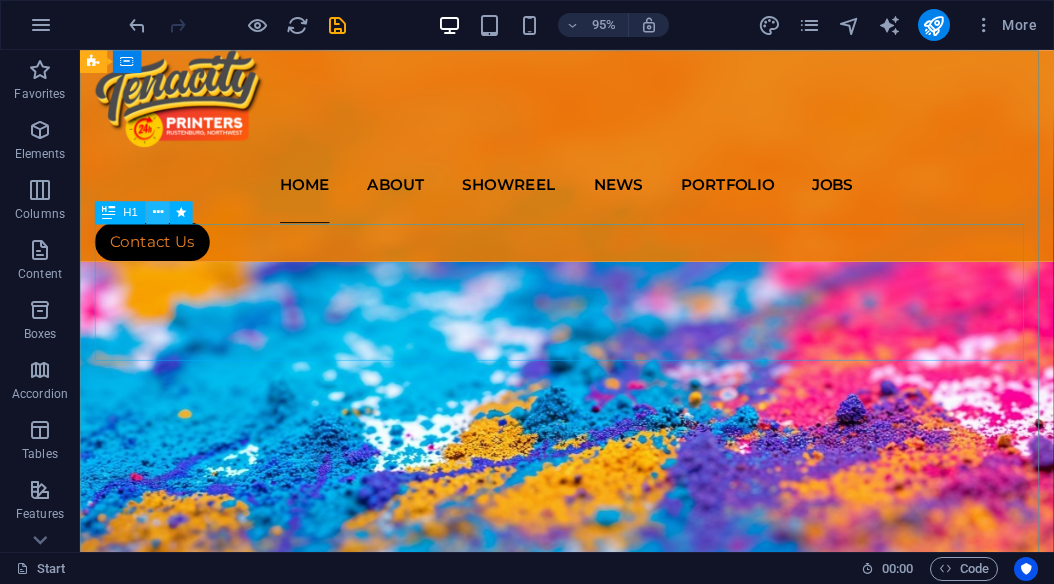 click at bounding box center (158, 212) 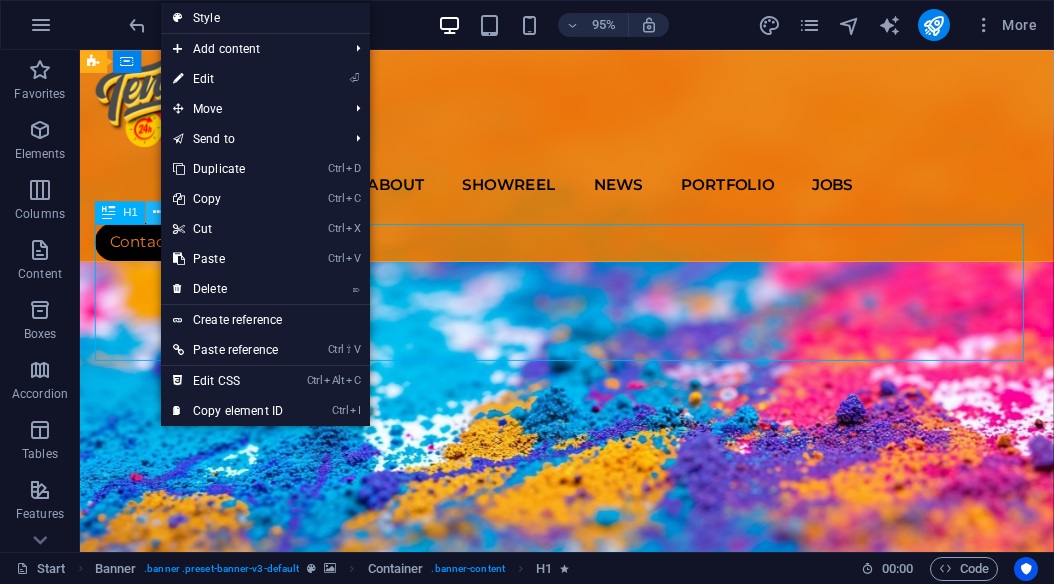 click at bounding box center (158, 212) 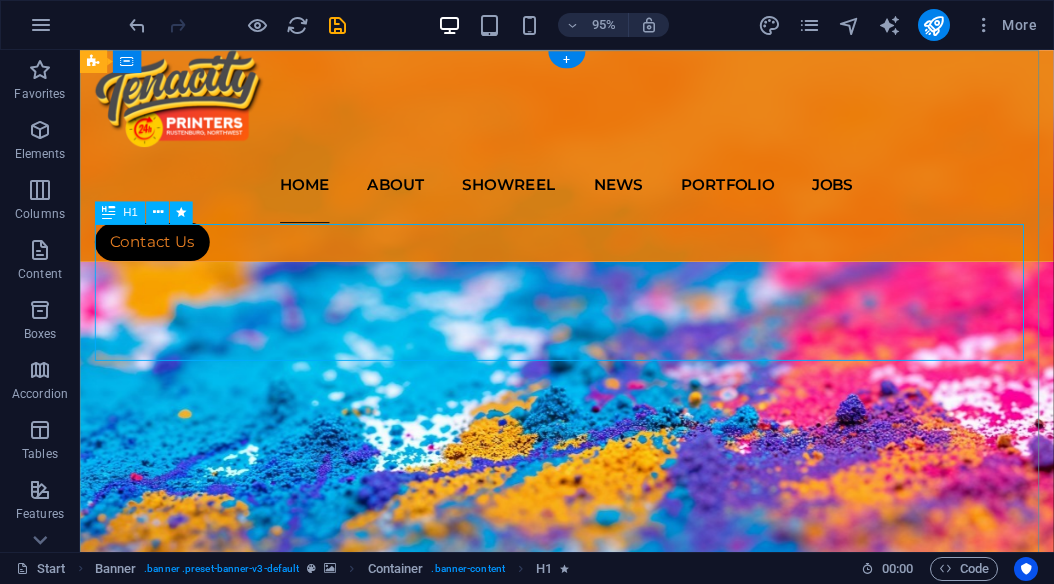click on "Tenacity" at bounding box center (592, 1090) 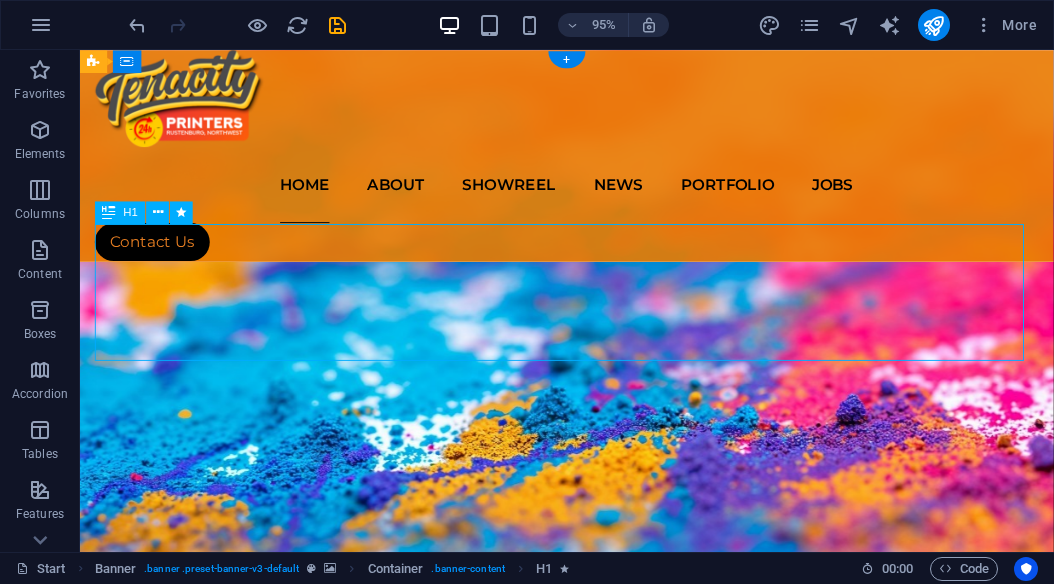 drag, startPoint x: 525, startPoint y: 303, endPoint x: 581, endPoint y: 325, distance: 60.166435 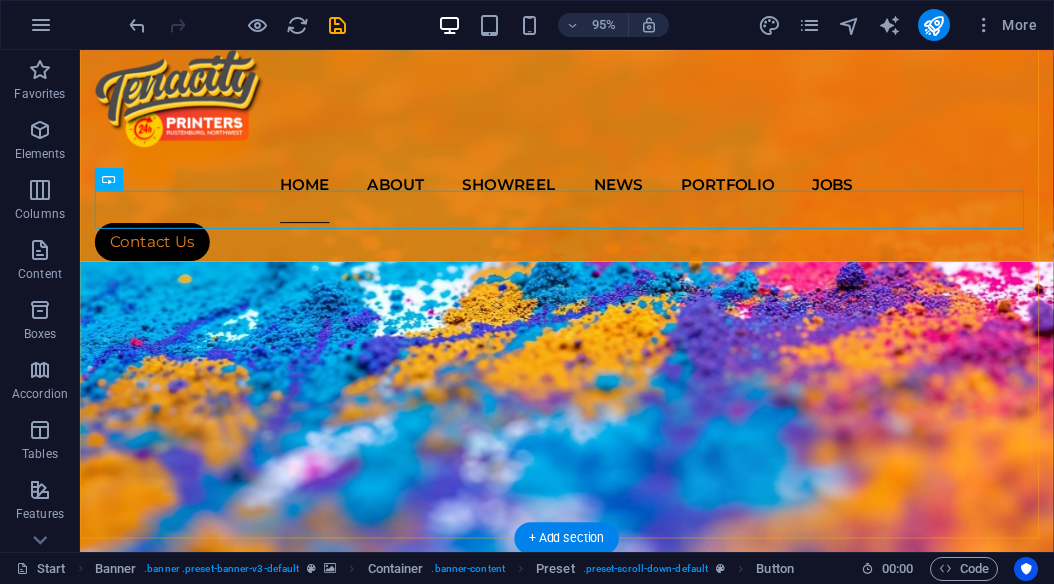 scroll, scrollTop: 0, scrollLeft: 0, axis: both 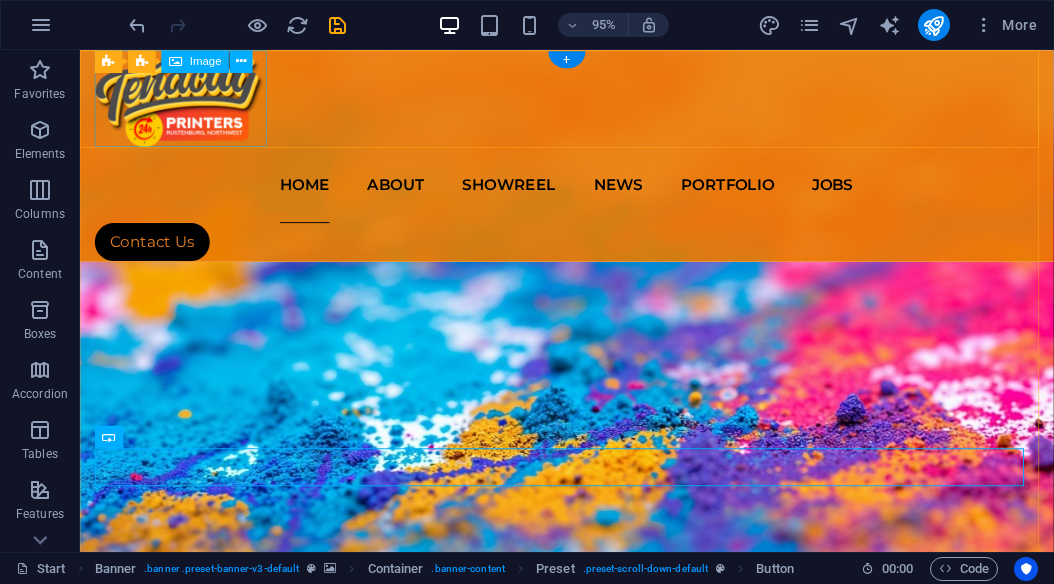 click at bounding box center (592, 101) 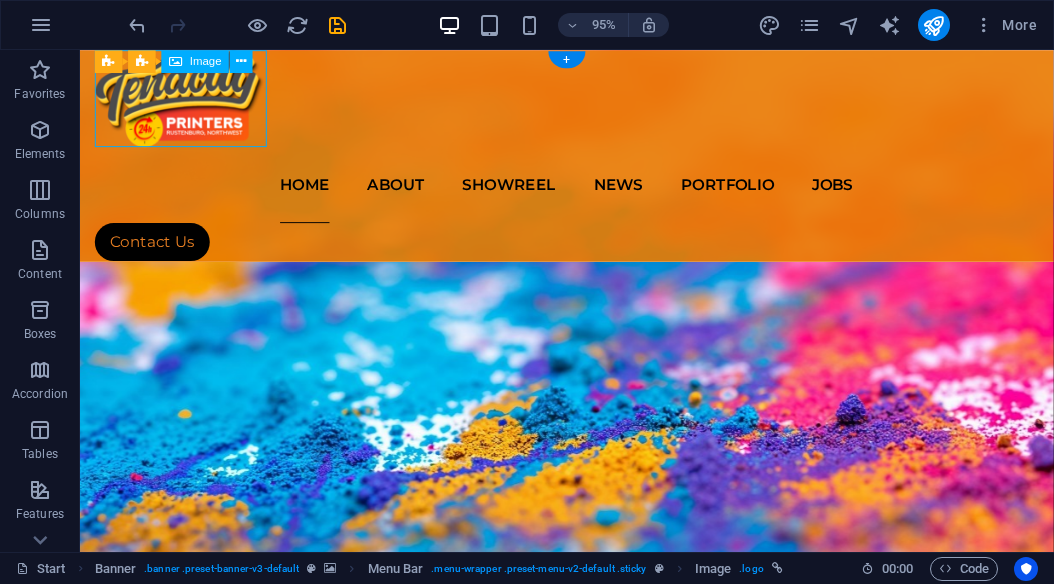 click at bounding box center [592, 101] 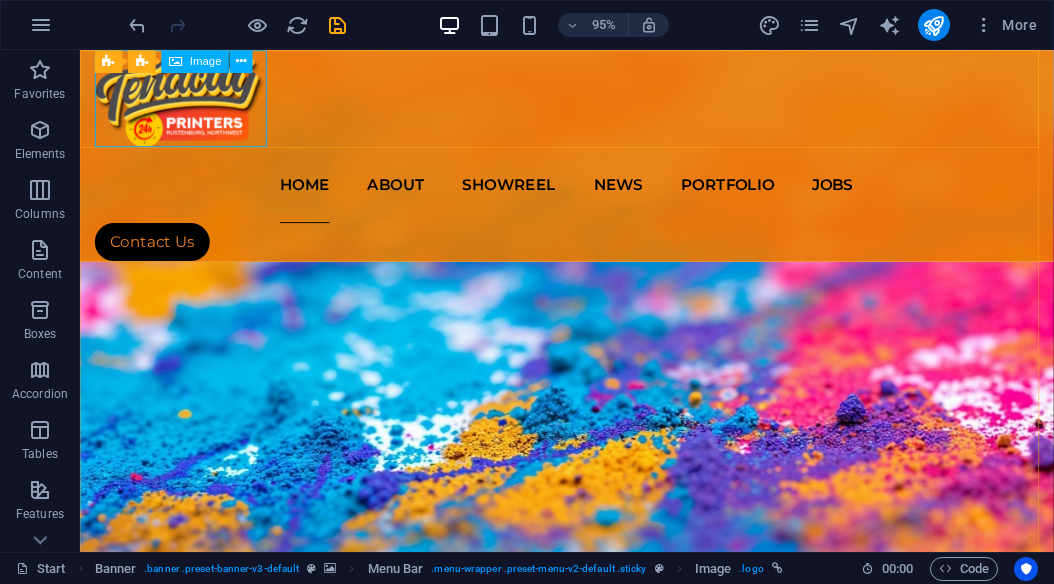 click on "Image" at bounding box center [206, 61] 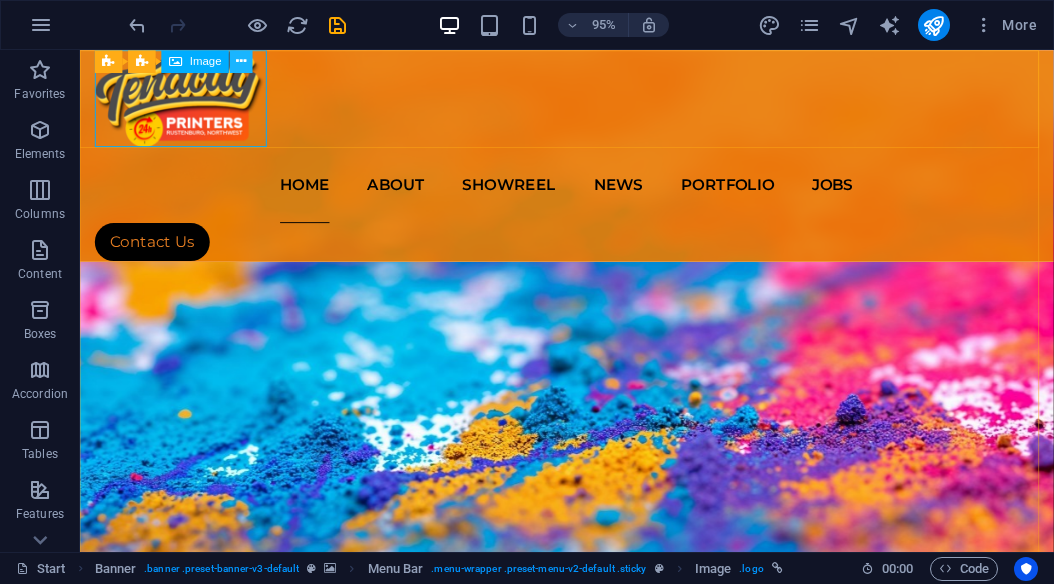 click at bounding box center (242, 61) 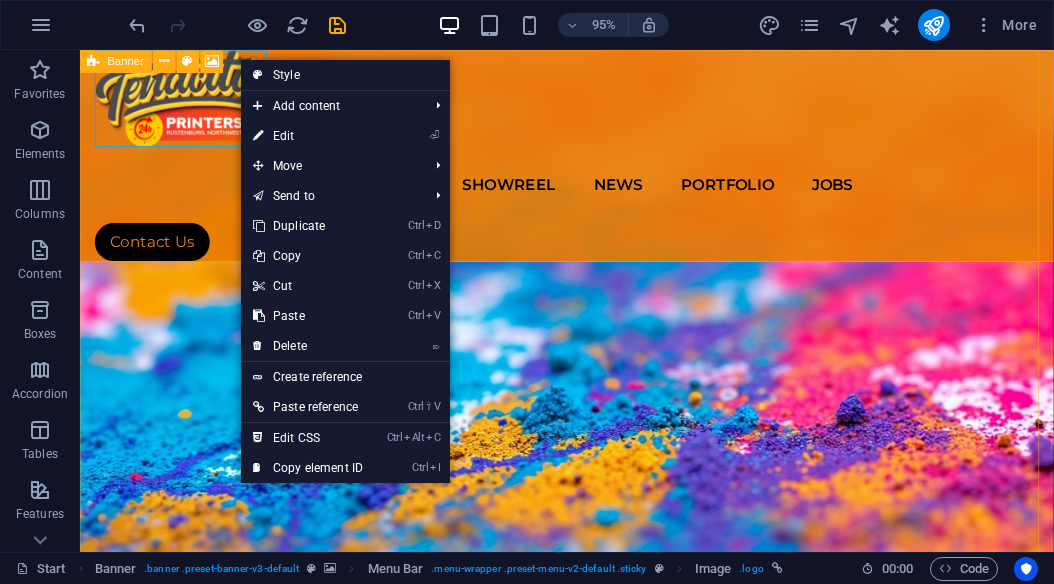 click at bounding box center [94, 61] 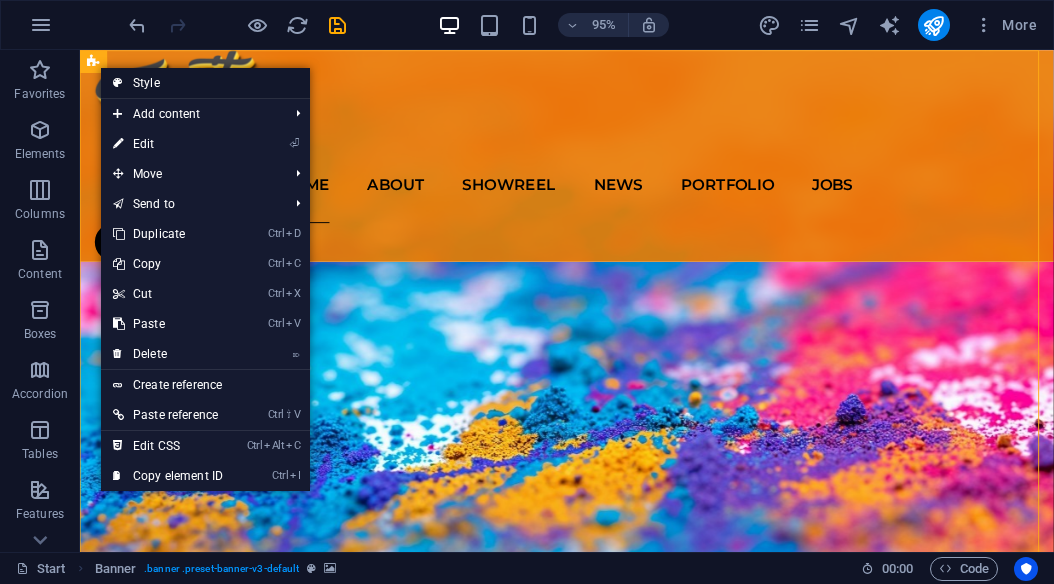 click on "Style" at bounding box center (205, 83) 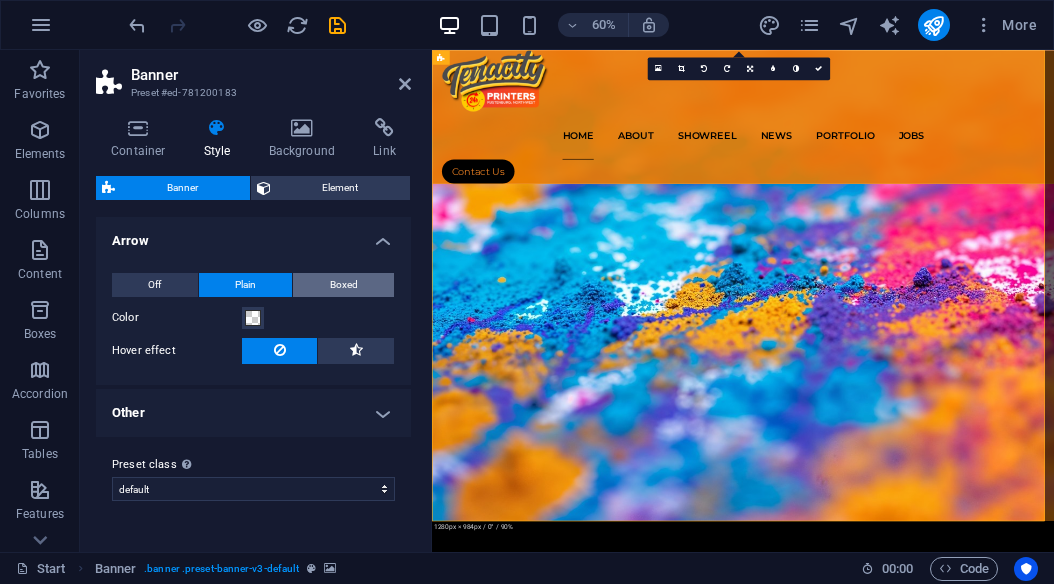 click on "Boxed" at bounding box center [344, 285] 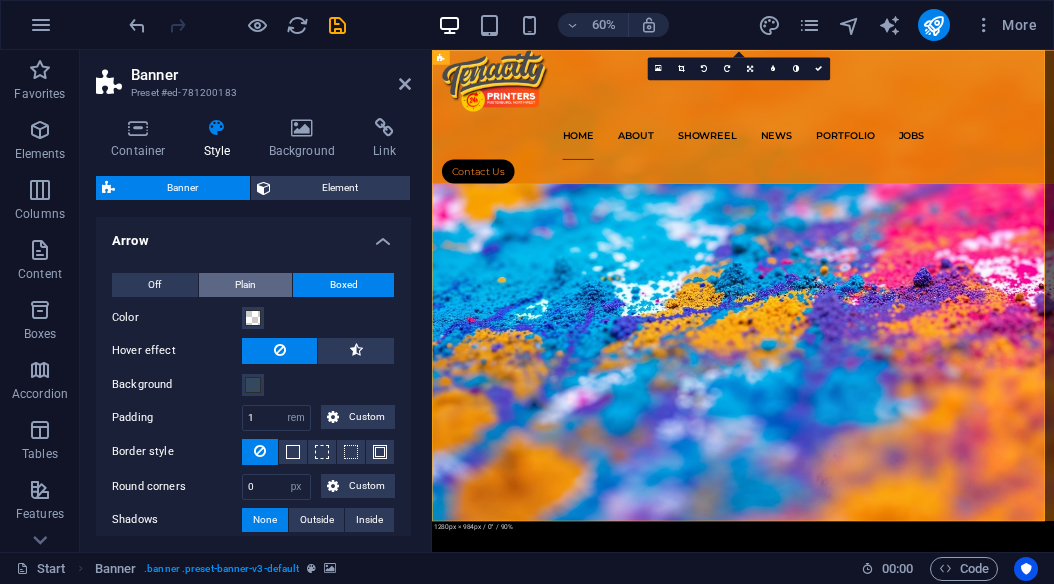 click on "Plain" at bounding box center [245, 285] 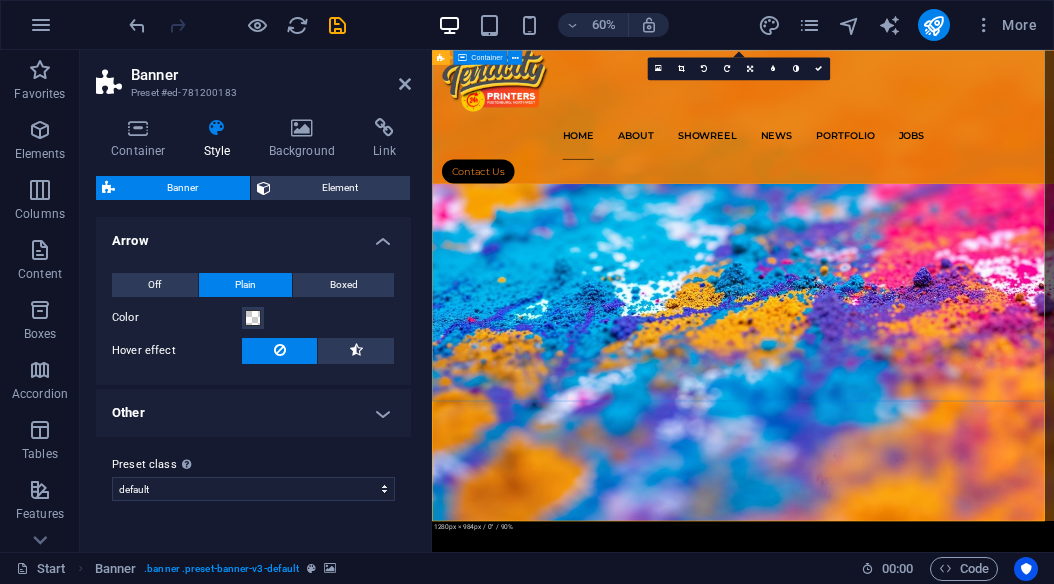 click on "Tenacity  Simply Fast Printing Services Talk to us on Whatsapp Now!" at bounding box center (950, 1127) 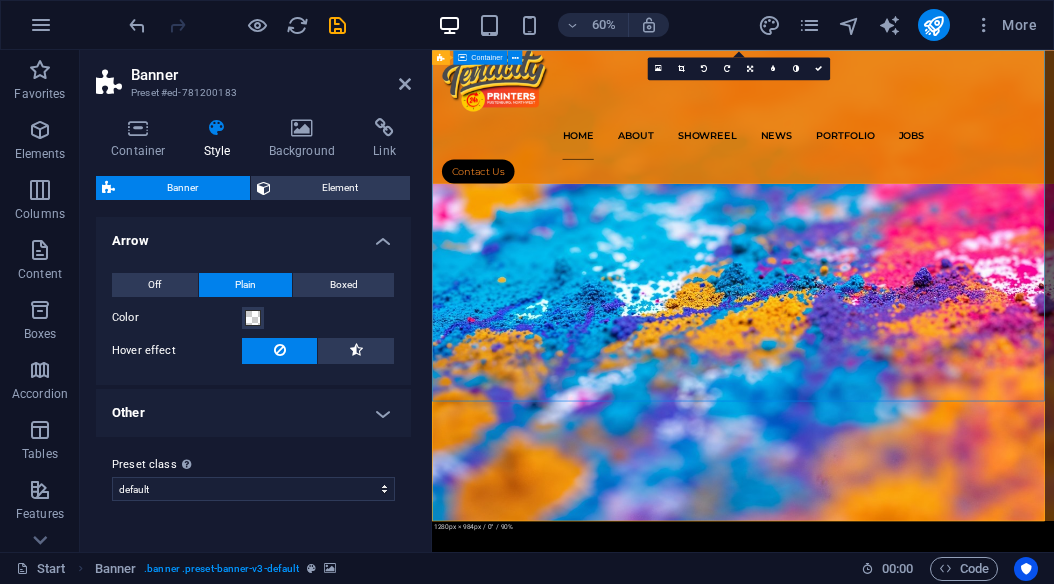 drag, startPoint x: 900, startPoint y: 176, endPoint x: 890, endPoint y: 186, distance: 14.142136 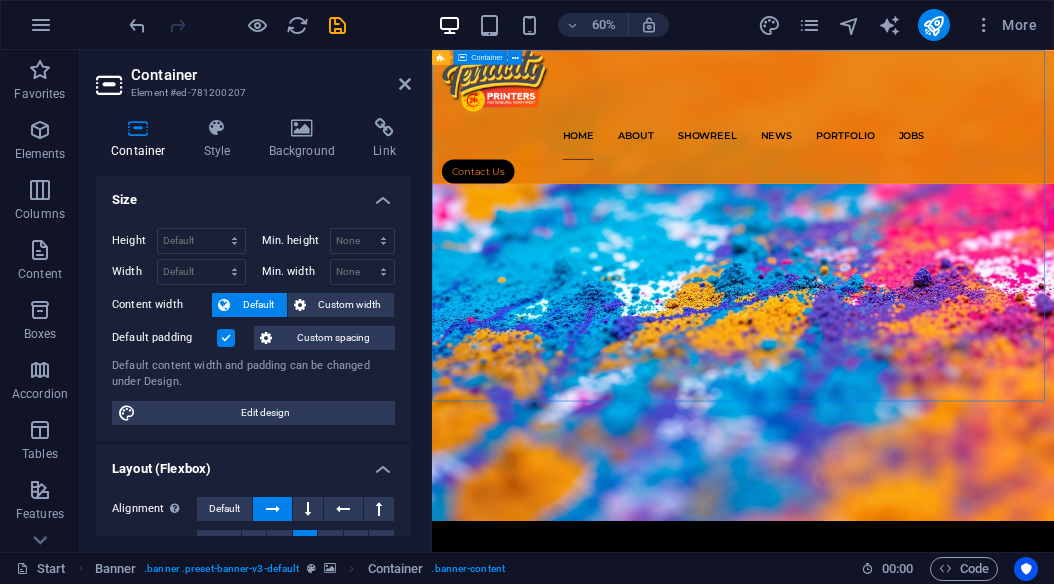 drag, startPoint x: 768, startPoint y: 228, endPoint x: 879, endPoint y: 357, distance: 170.18225 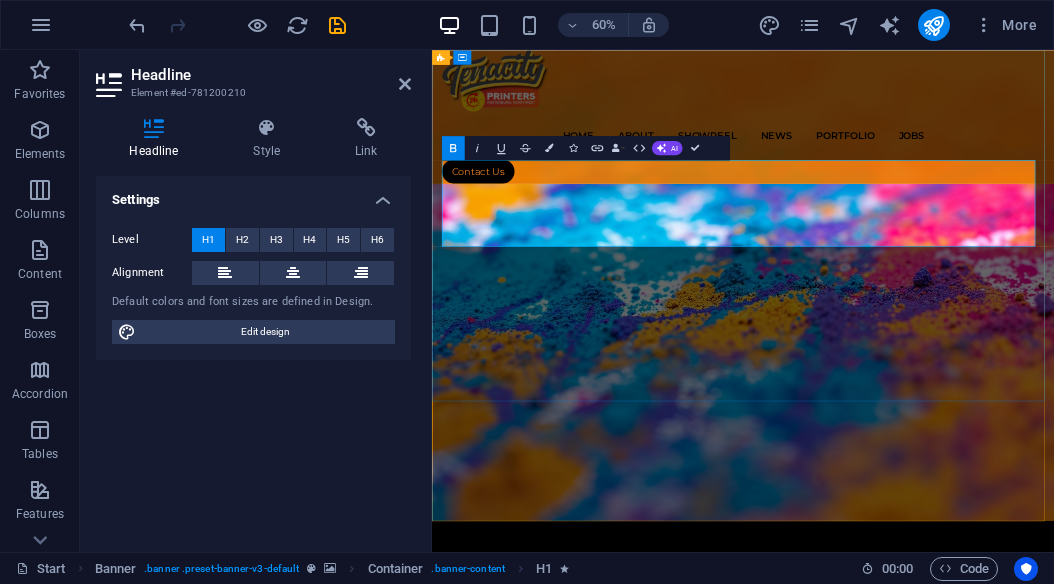 click on "Tenacity" at bounding box center [950, 1090] 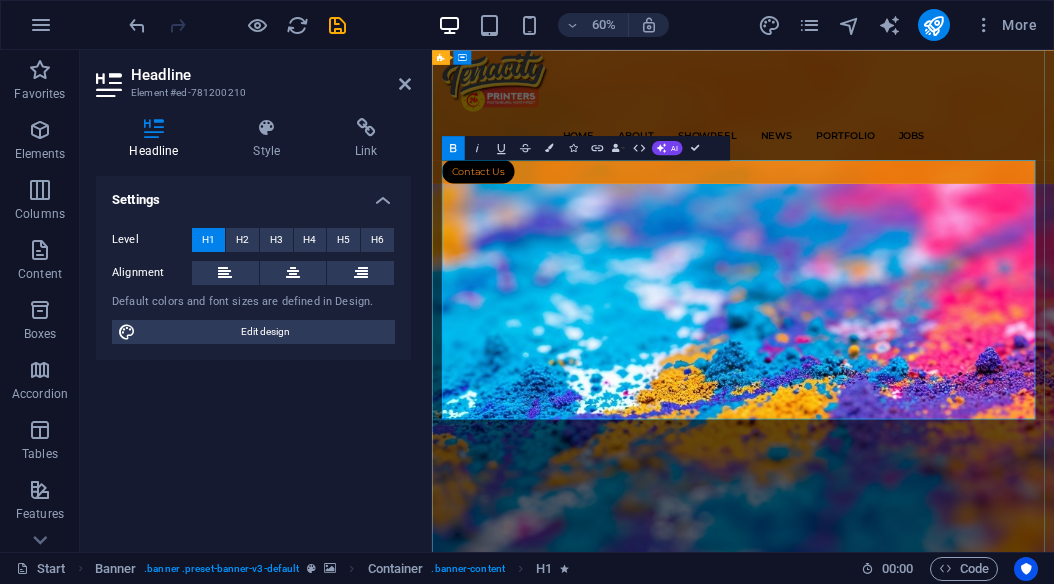 click on "Tenacity xpress printing ‌" at bounding box center (950, 1522) 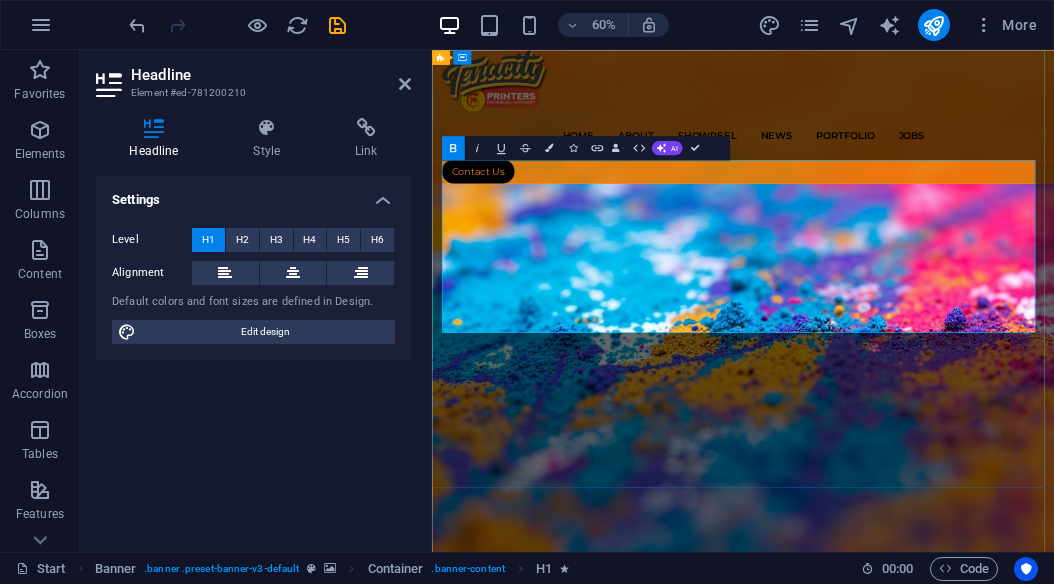 click on "Tenacity xpress printing‌" at bounding box center (950, 1306) 